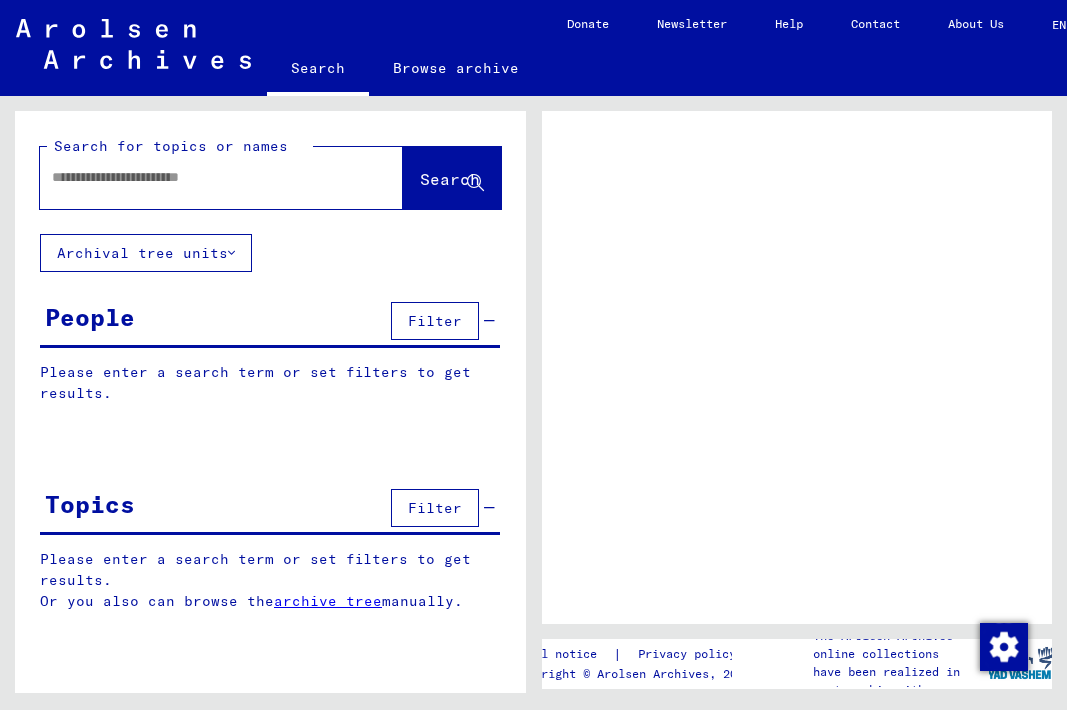 scroll, scrollTop: 0, scrollLeft: 0, axis: both 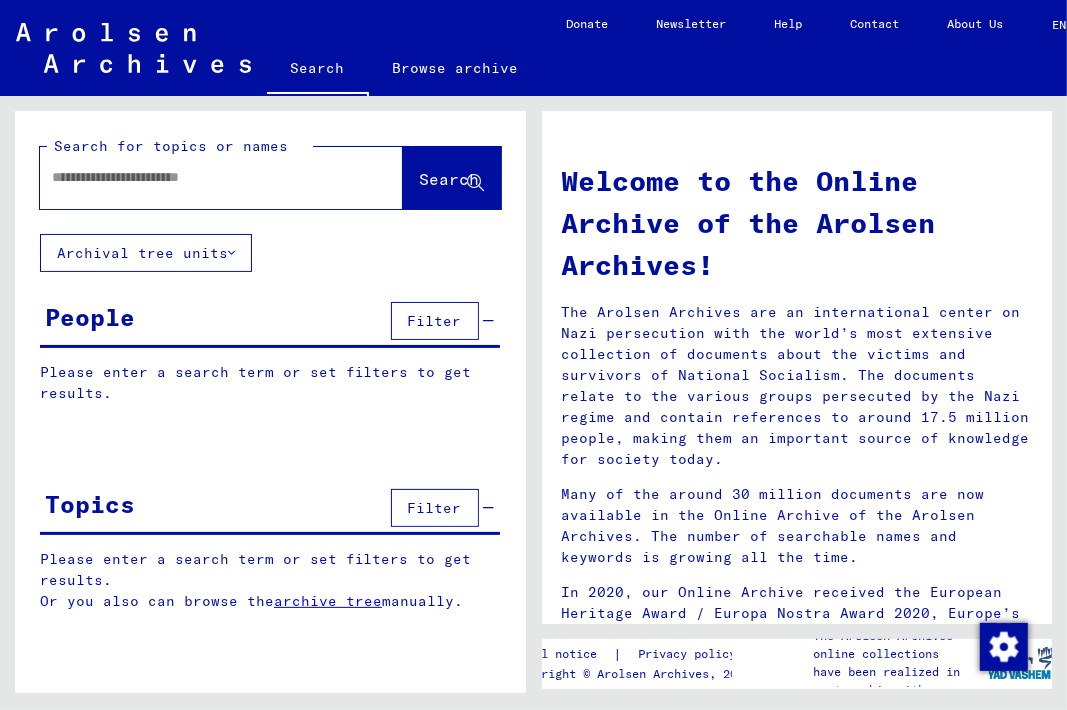 click at bounding box center [197, 177] 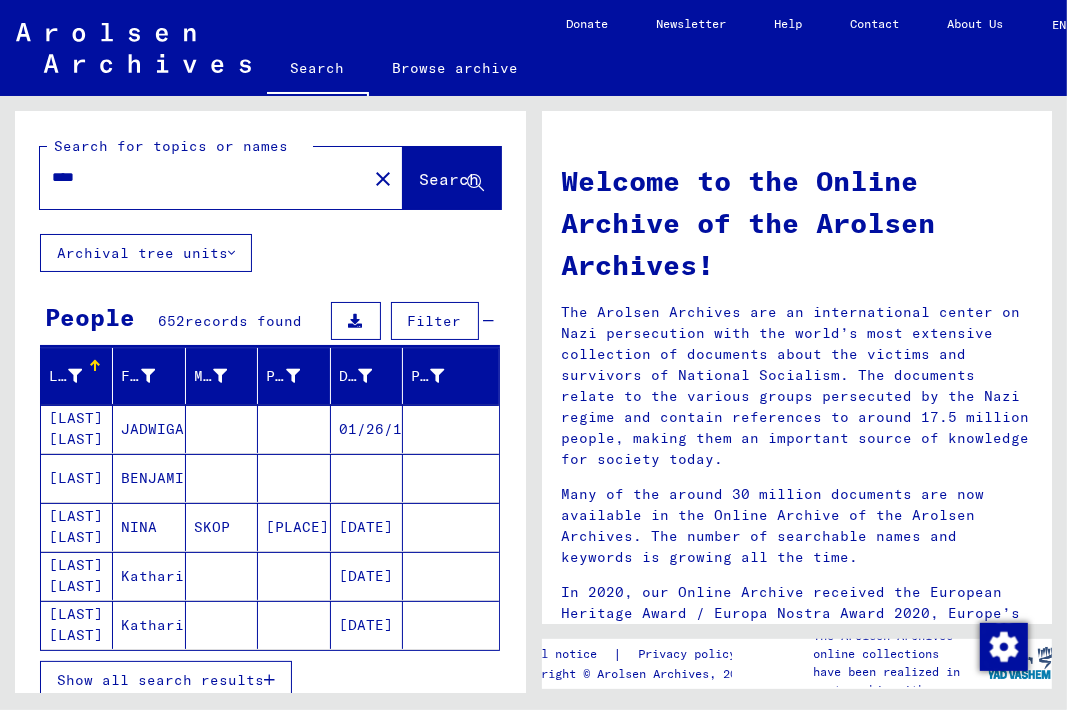 click on "JADWIGA" at bounding box center (149, 478) 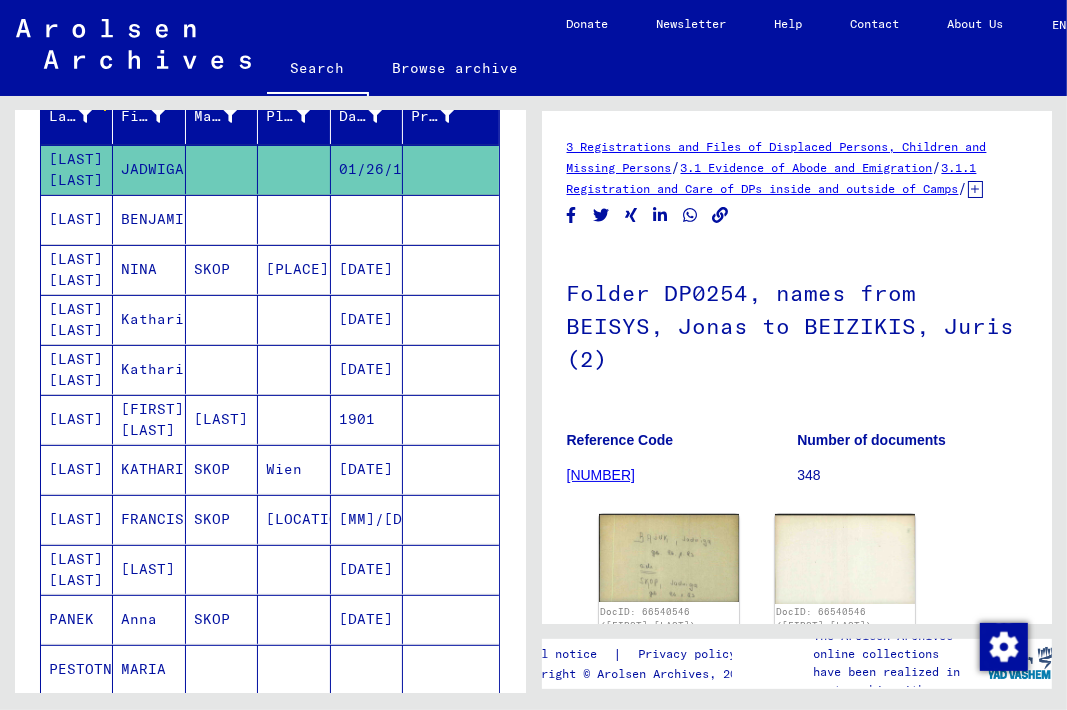 scroll, scrollTop: 276, scrollLeft: 0, axis: vertical 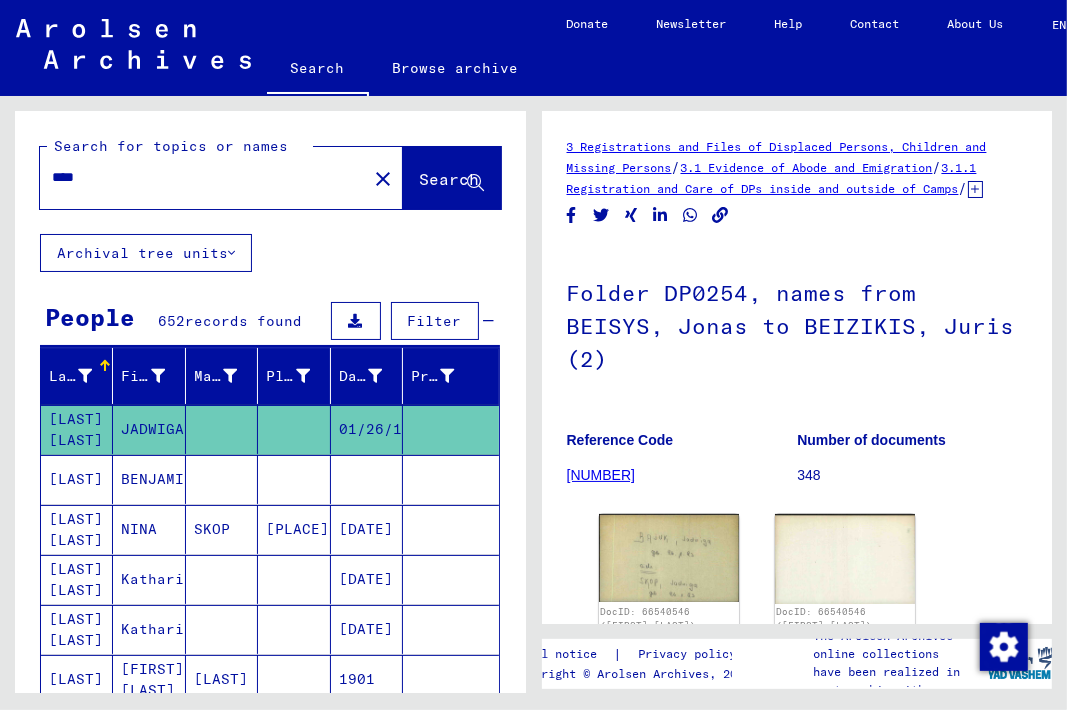 click on "****" at bounding box center (203, 177) 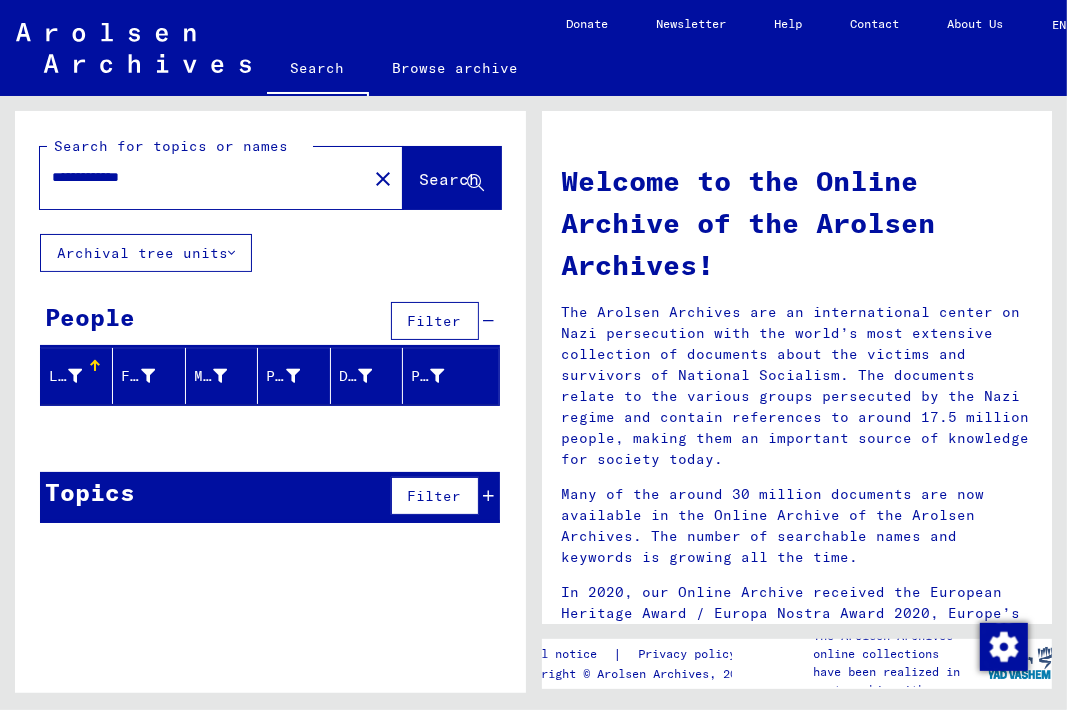click on "**********" at bounding box center (197, 177) 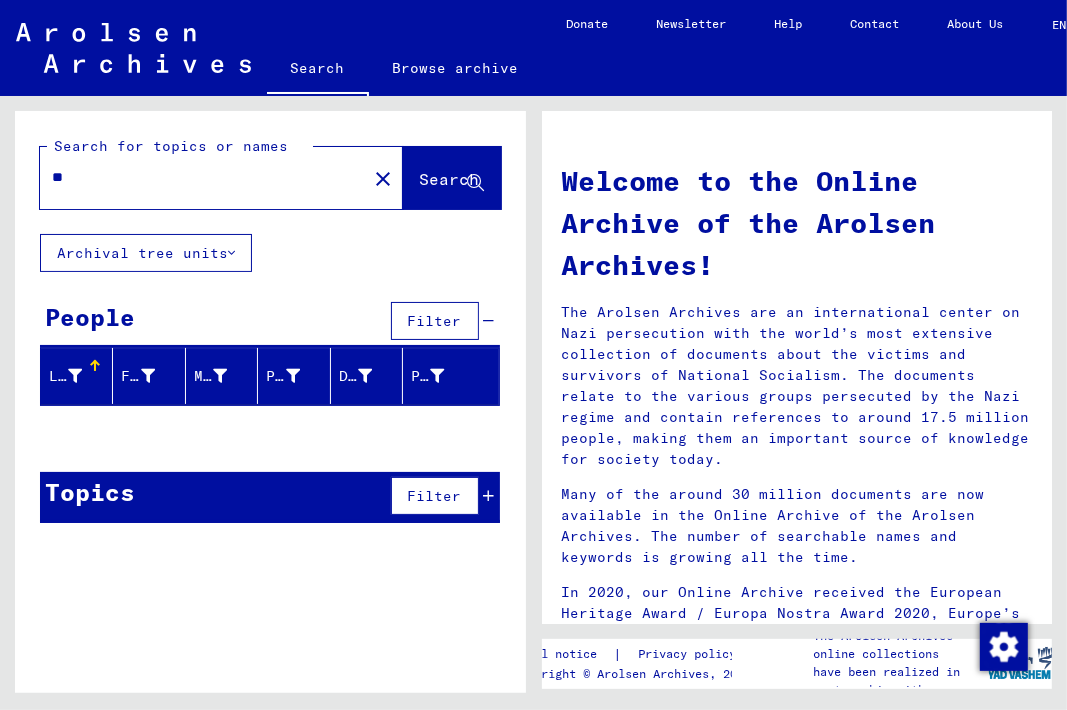type on "*" 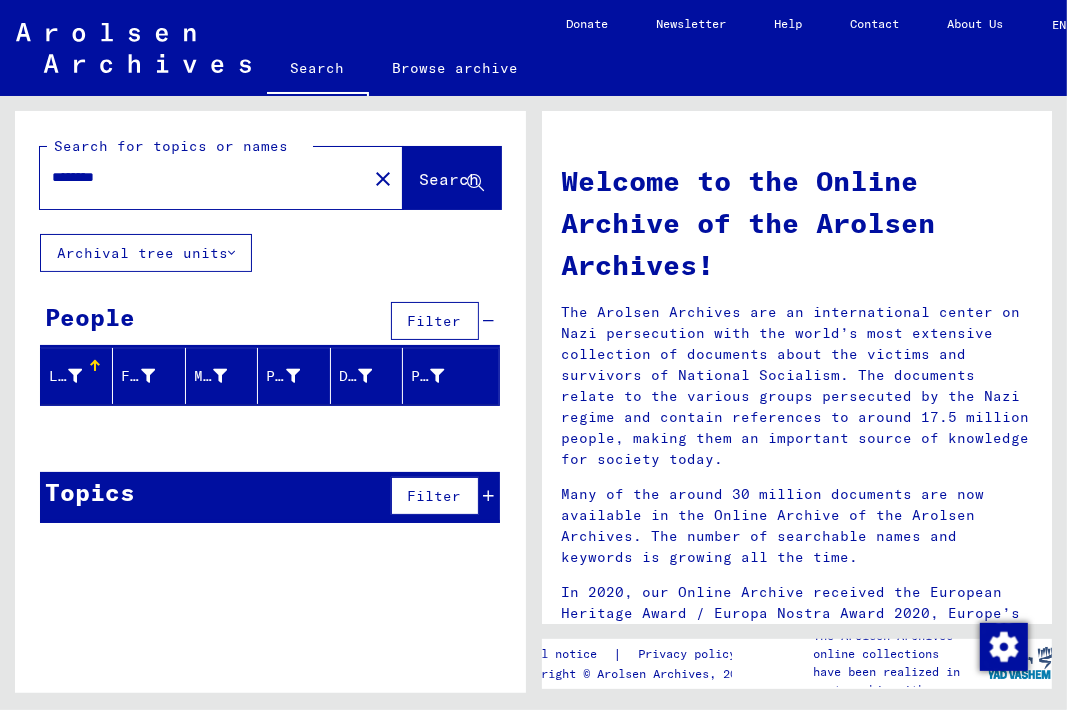 click on "Search" 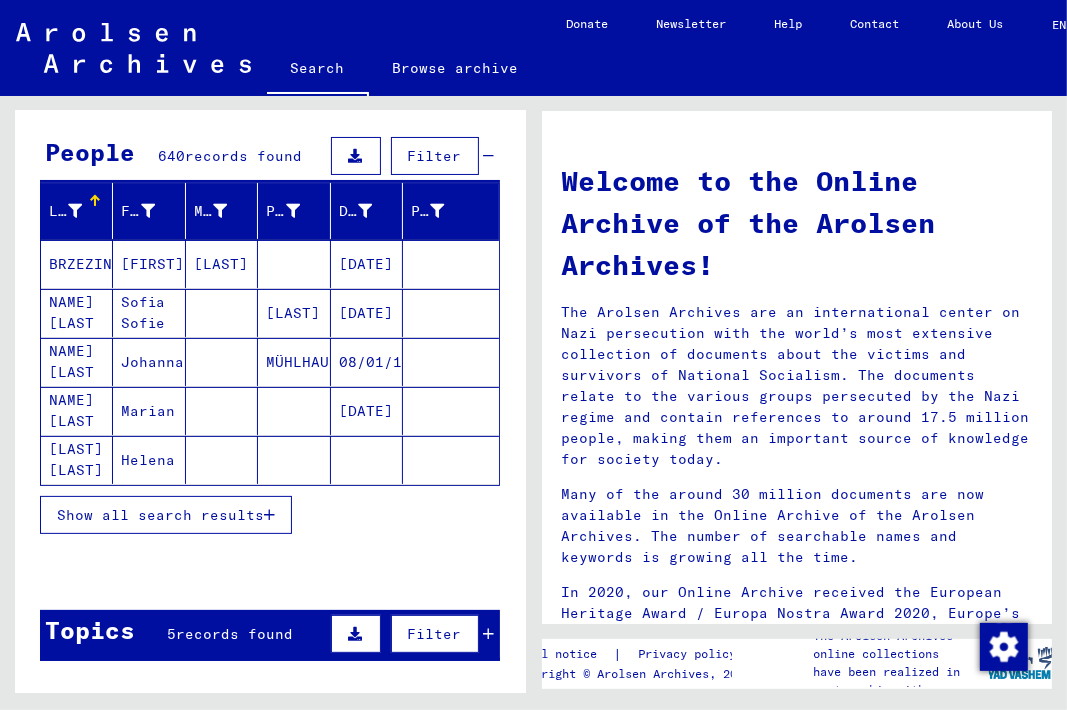 scroll, scrollTop: 169, scrollLeft: 0, axis: vertical 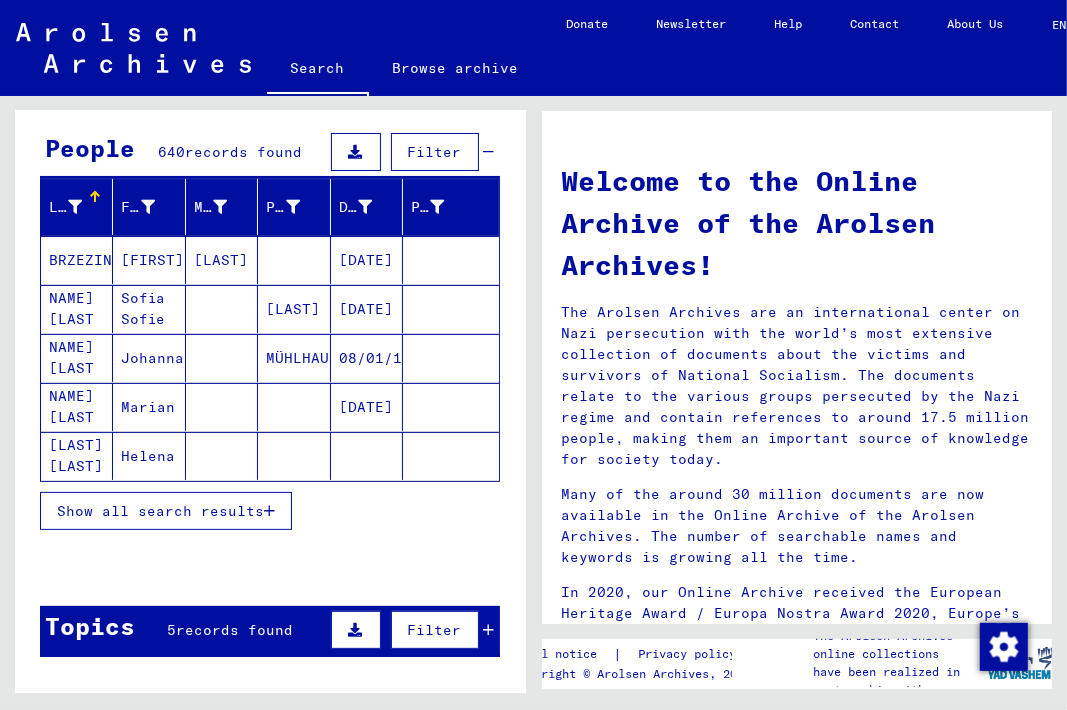 click on "[LAST] [LAST]" 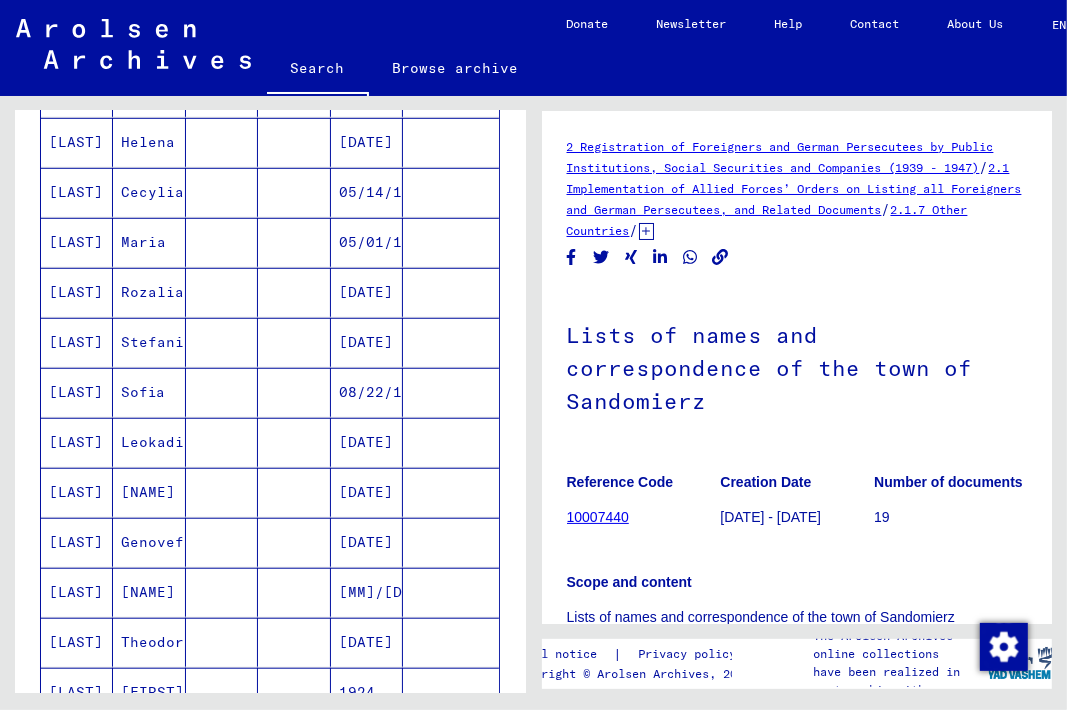 scroll, scrollTop: 903, scrollLeft: 0, axis: vertical 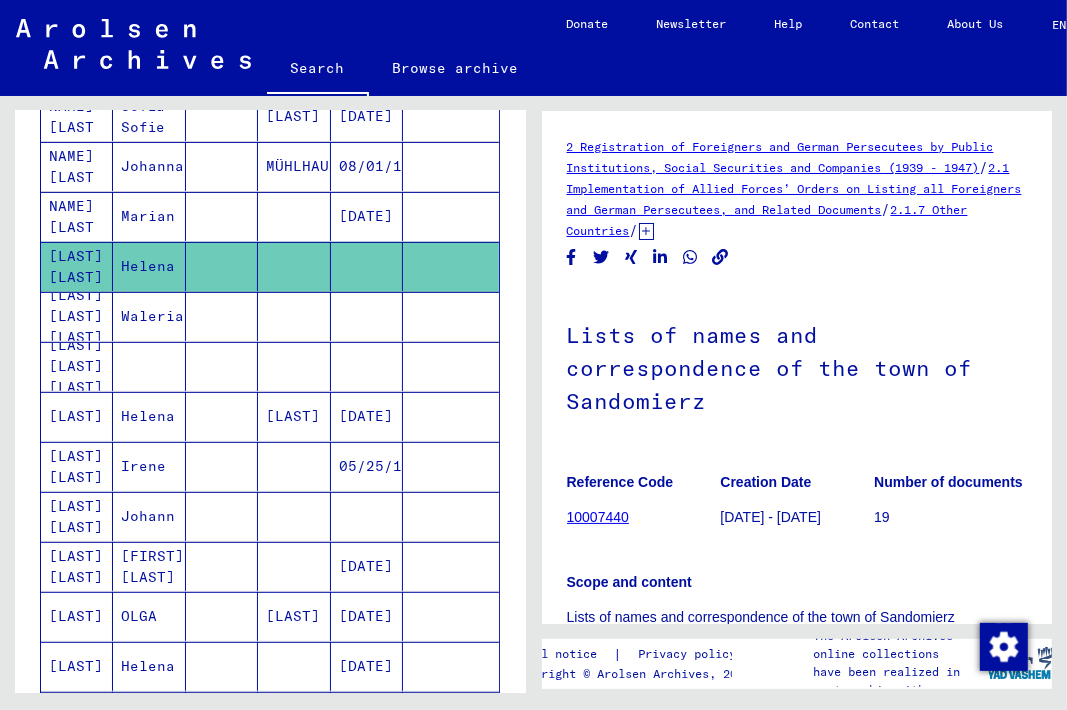 click on "Waleria" at bounding box center (149, 366) 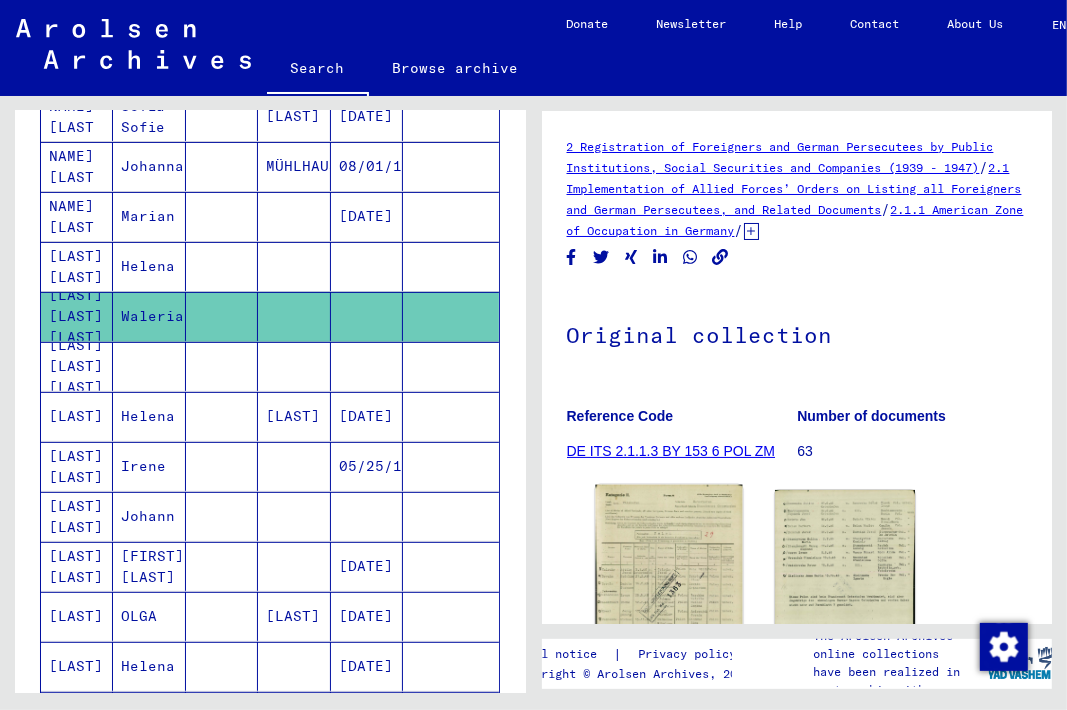 scroll, scrollTop: 0, scrollLeft: 0, axis: both 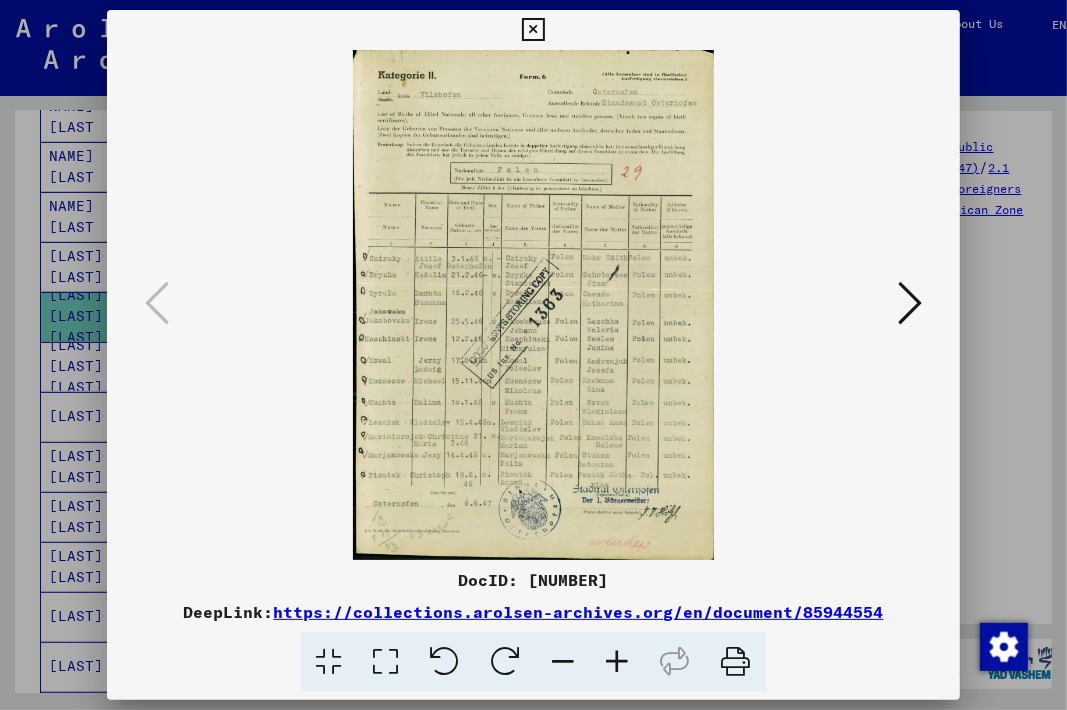 click at bounding box center [910, 303] 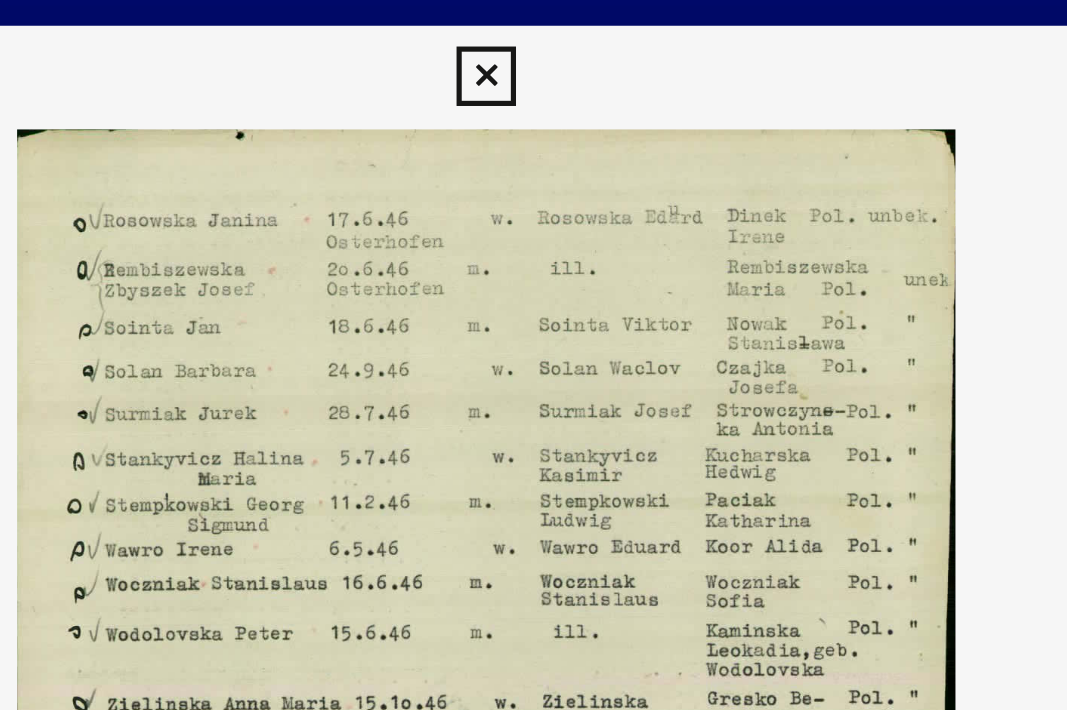 click at bounding box center [533, 30] 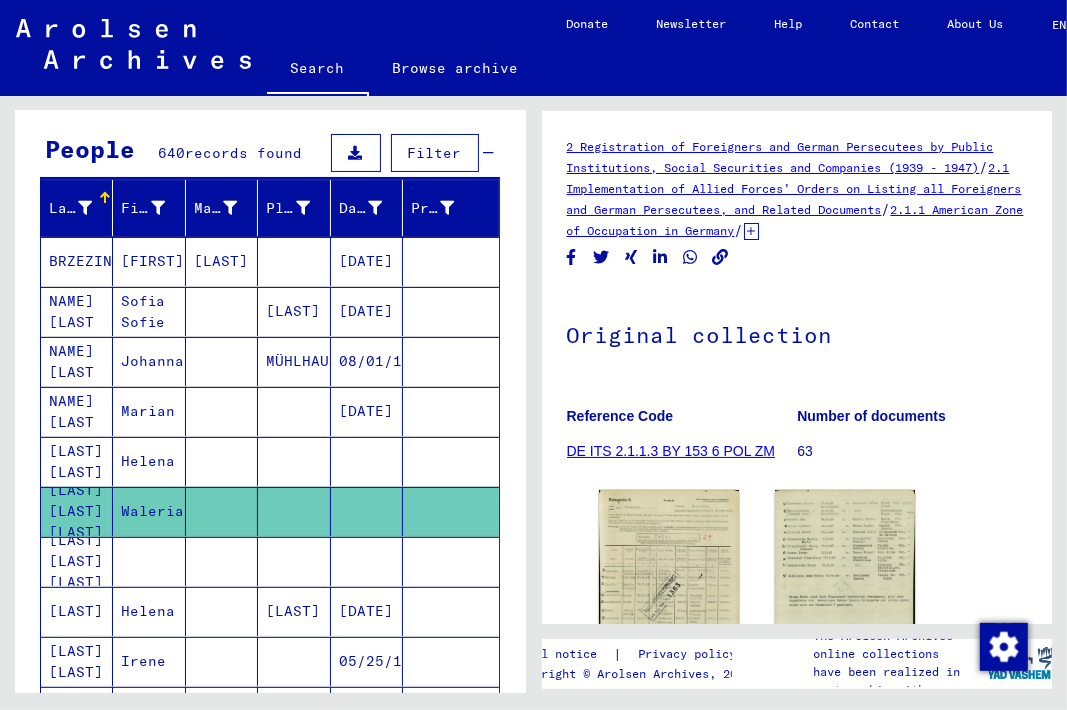 scroll, scrollTop: 0, scrollLeft: 0, axis: both 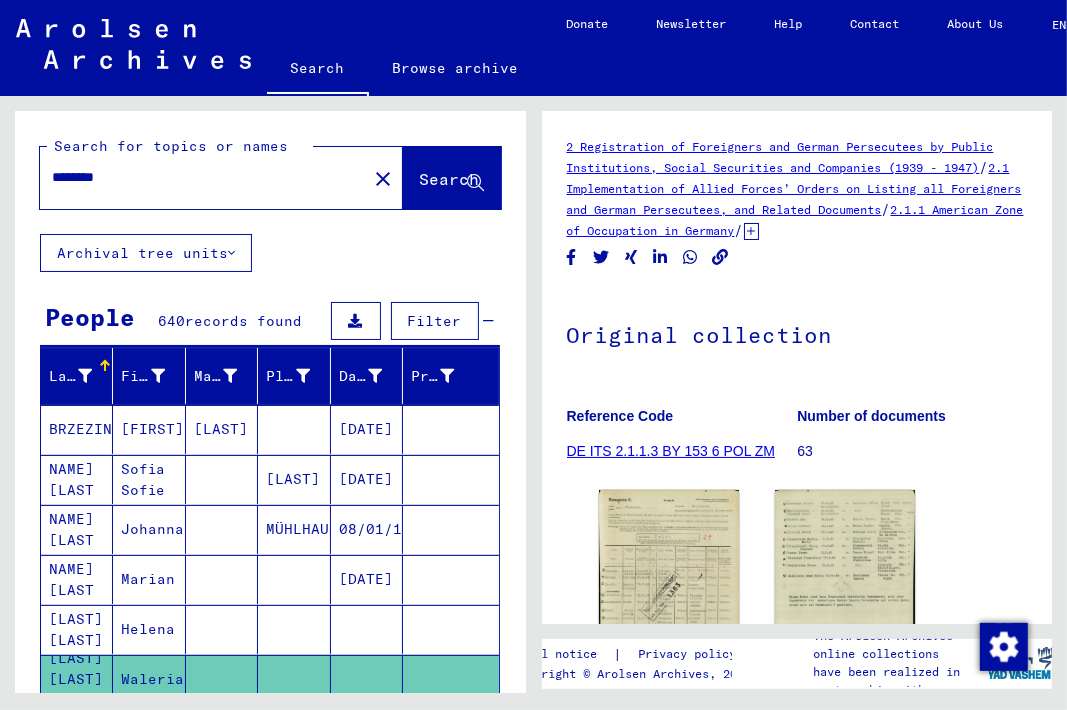 click on "********" at bounding box center [203, 177] 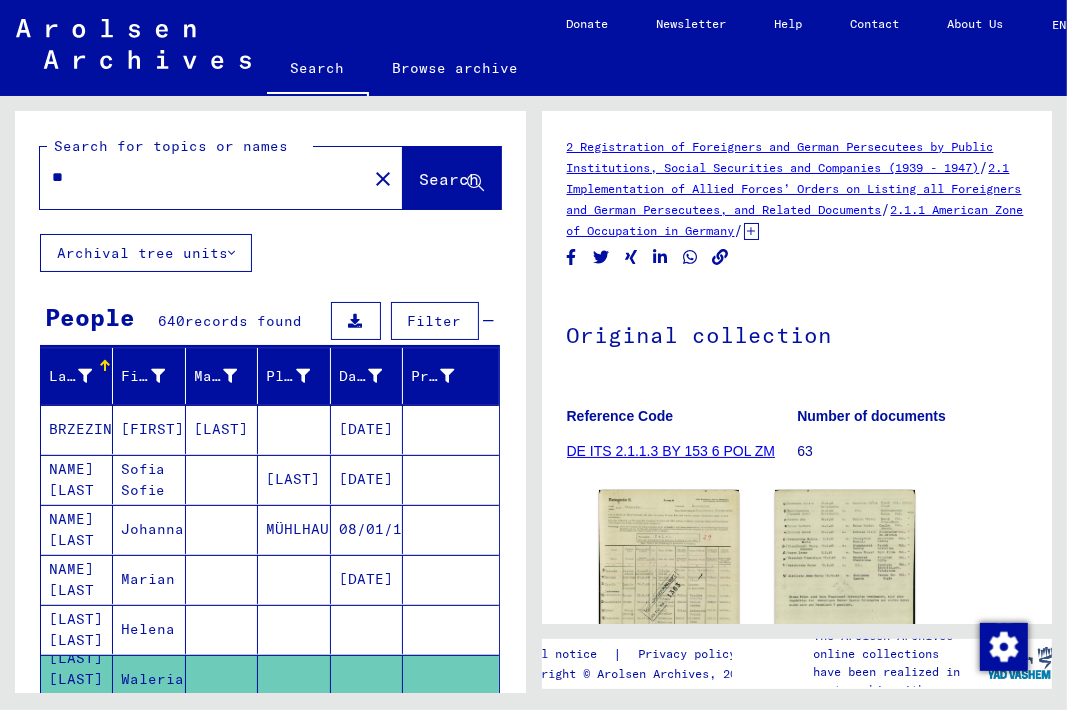 type on "*" 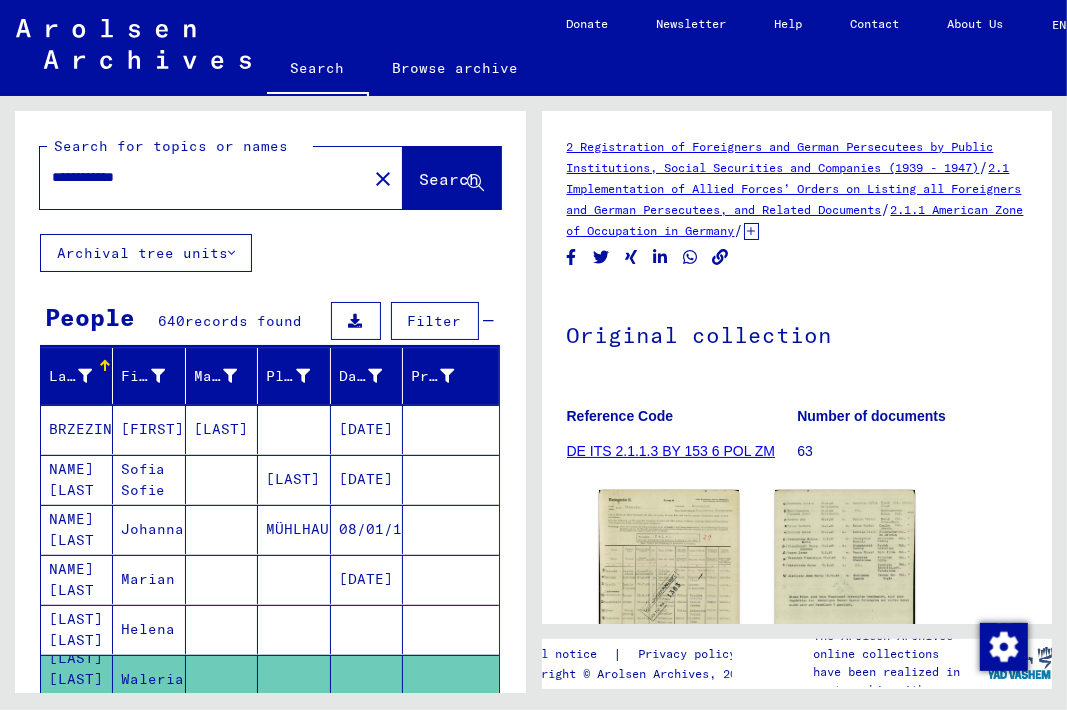 click on "Search" 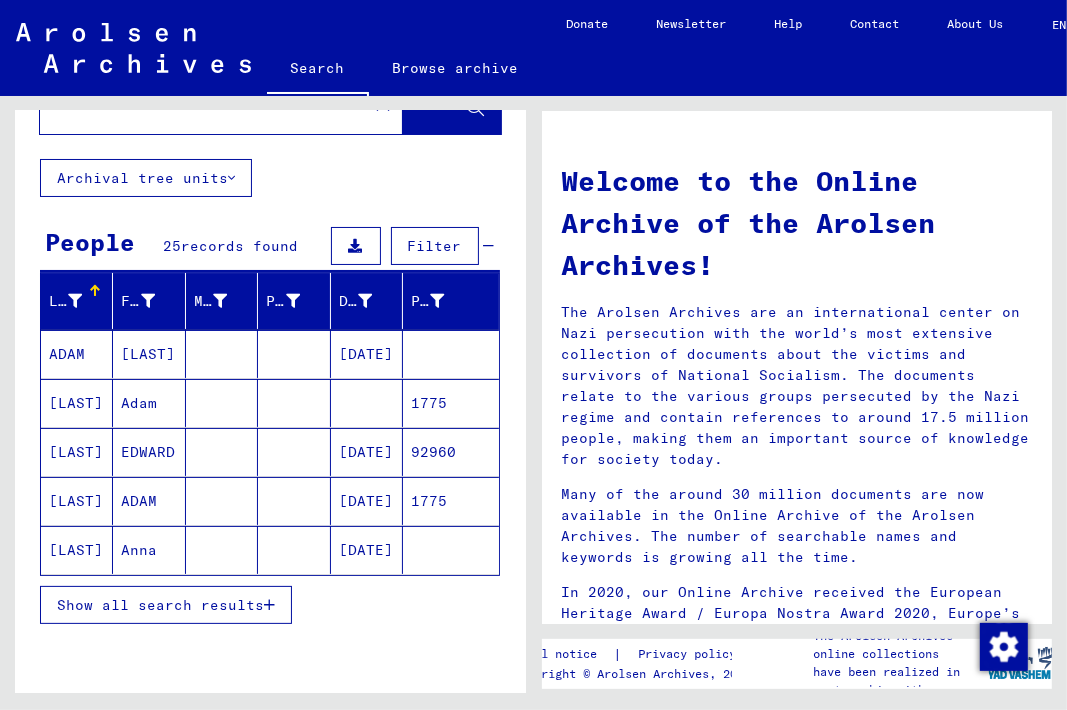 scroll, scrollTop: 87, scrollLeft: 0, axis: vertical 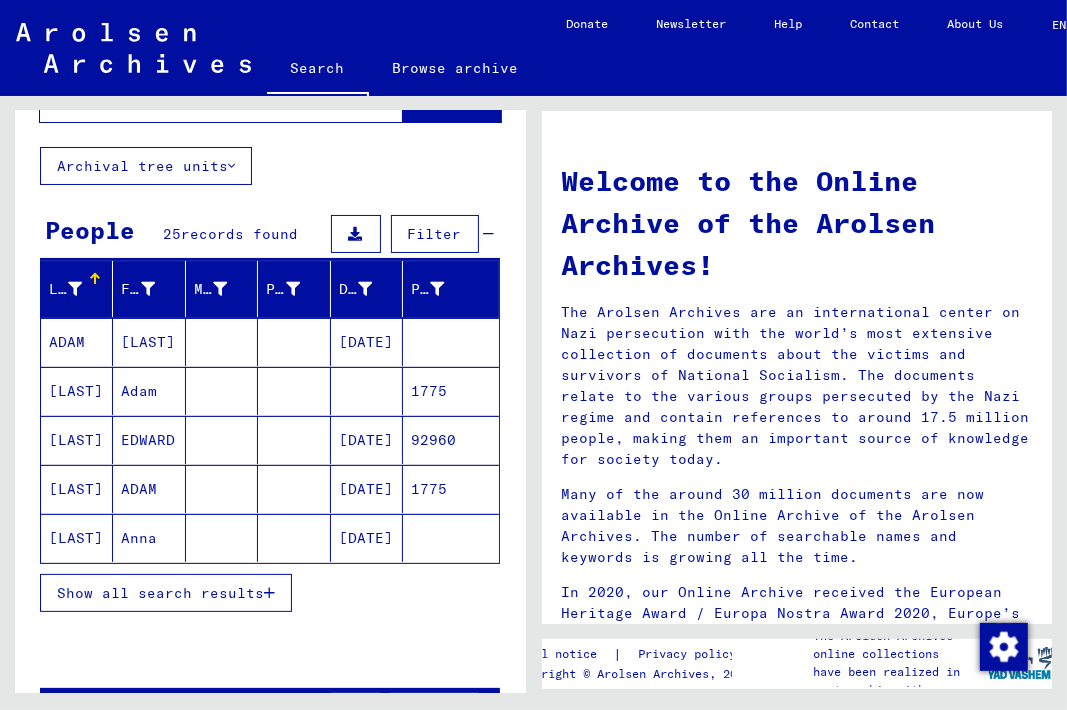 click 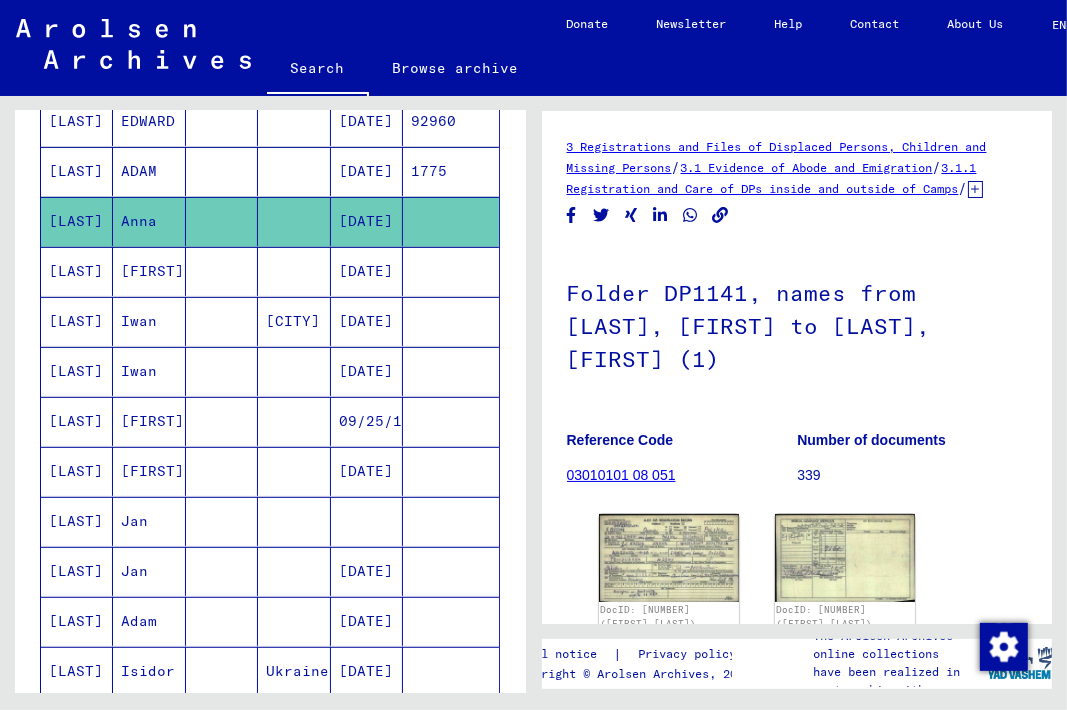 scroll, scrollTop: 410, scrollLeft: 0, axis: vertical 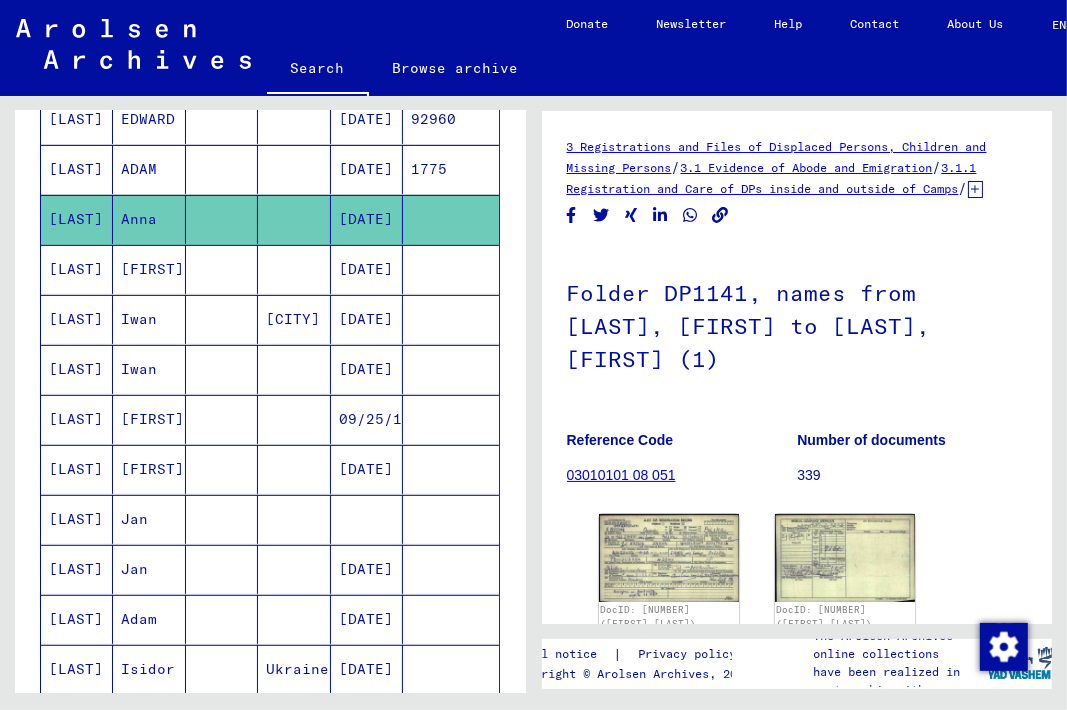 click on "Jan" at bounding box center [149, 569] 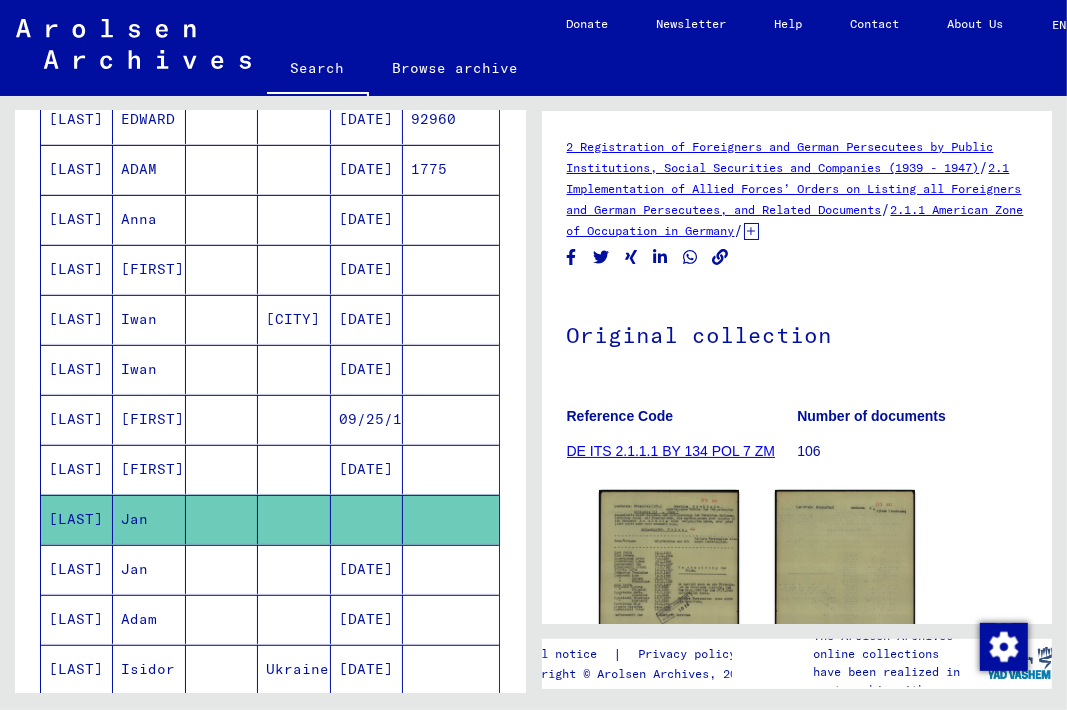 scroll, scrollTop: 0, scrollLeft: 0, axis: both 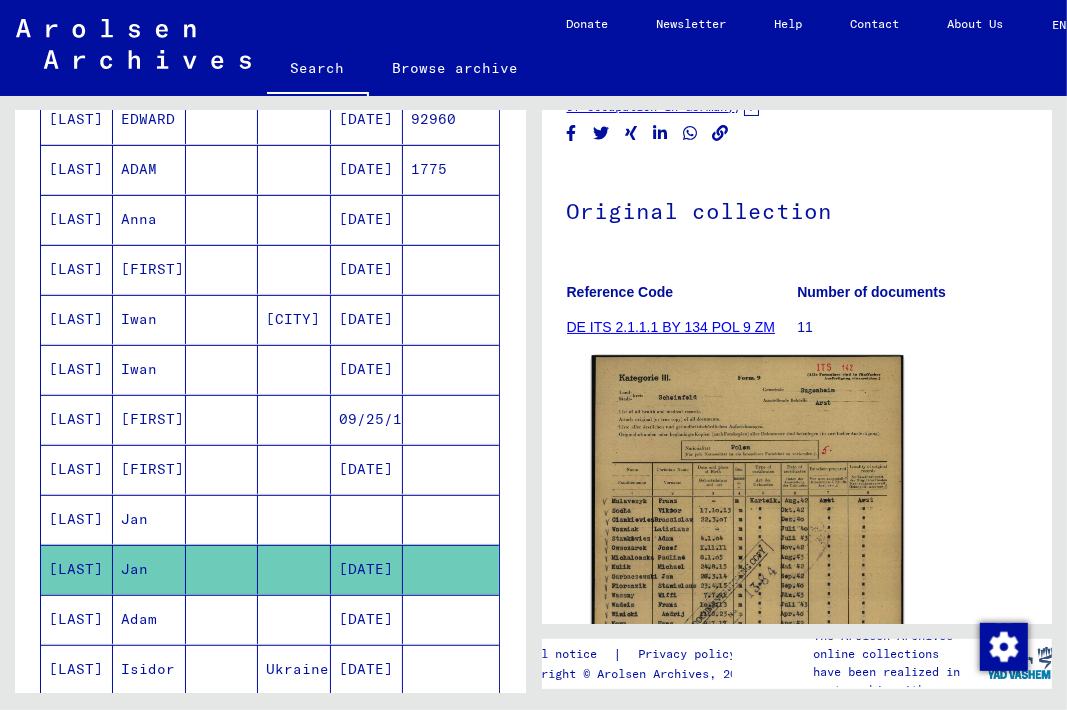click 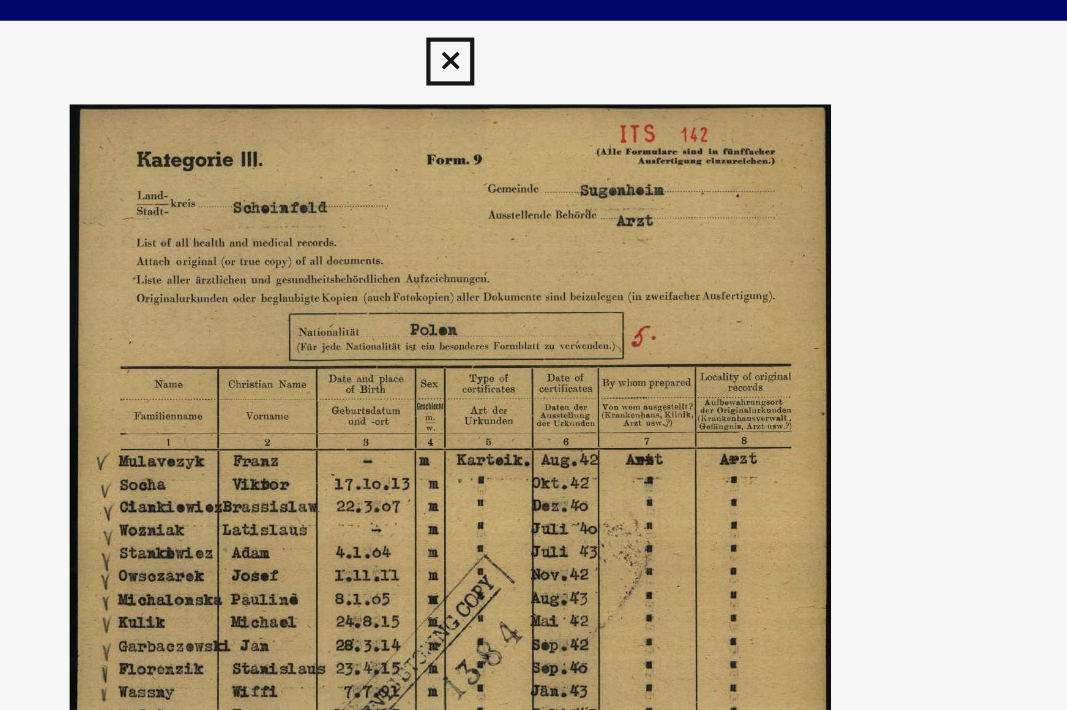 click at bounding box center [533, 30] 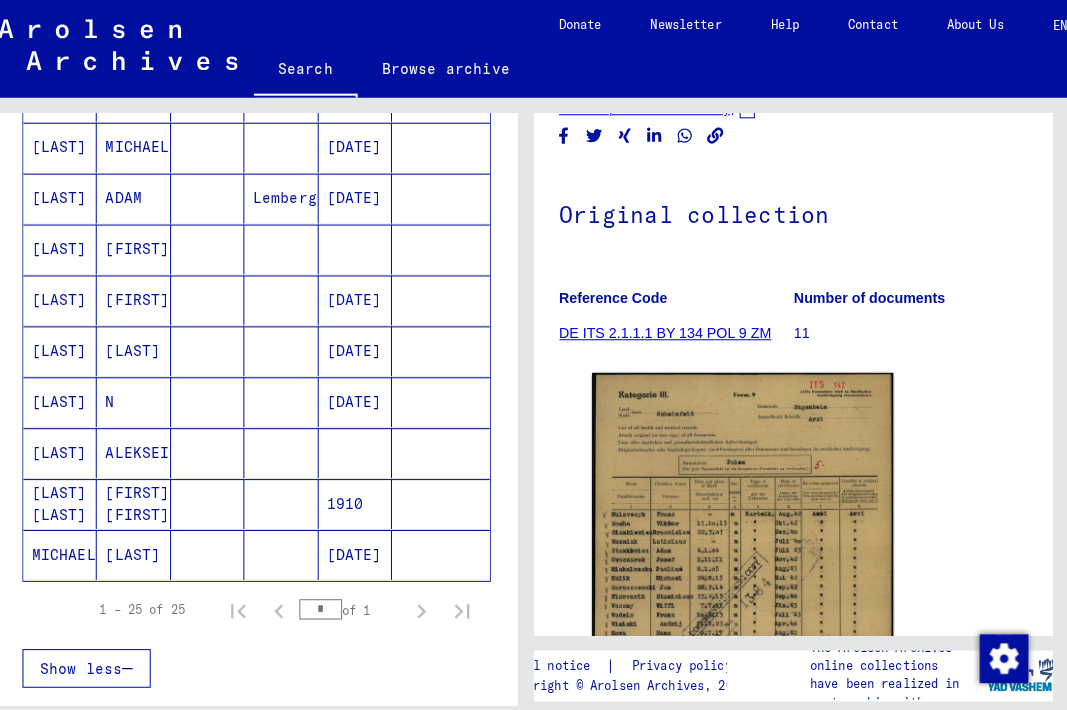 scroll, scrollTop: 1082, scrollLeft: 0, axis: vertical 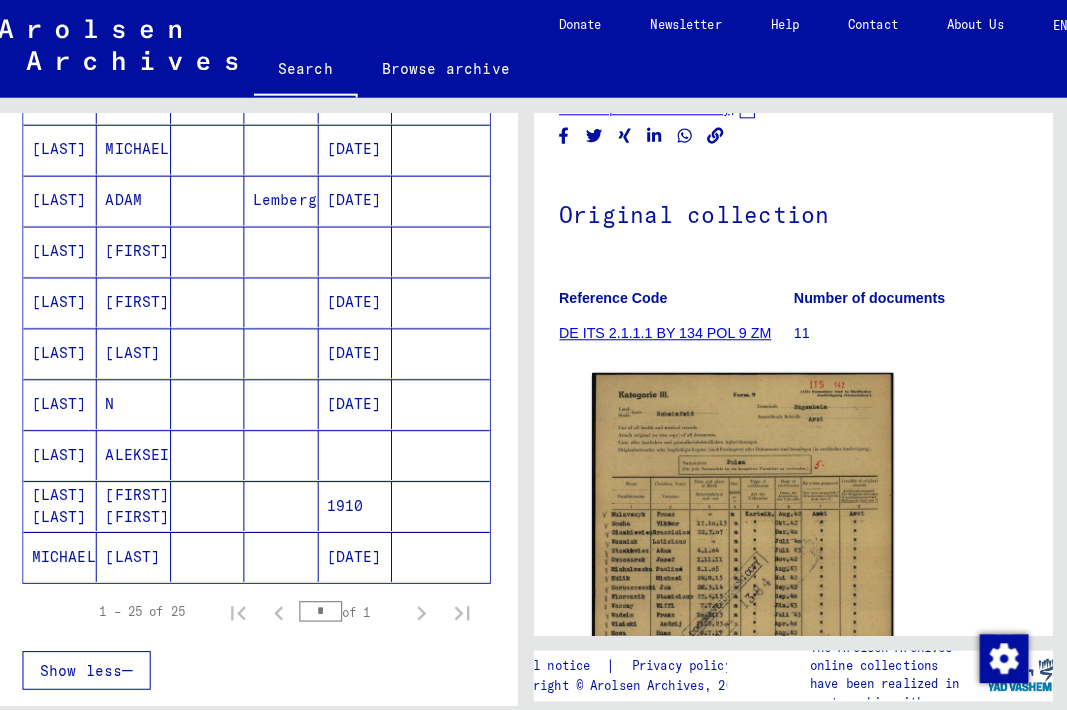 click on "[DATE]" at bounding box center (367, 347) 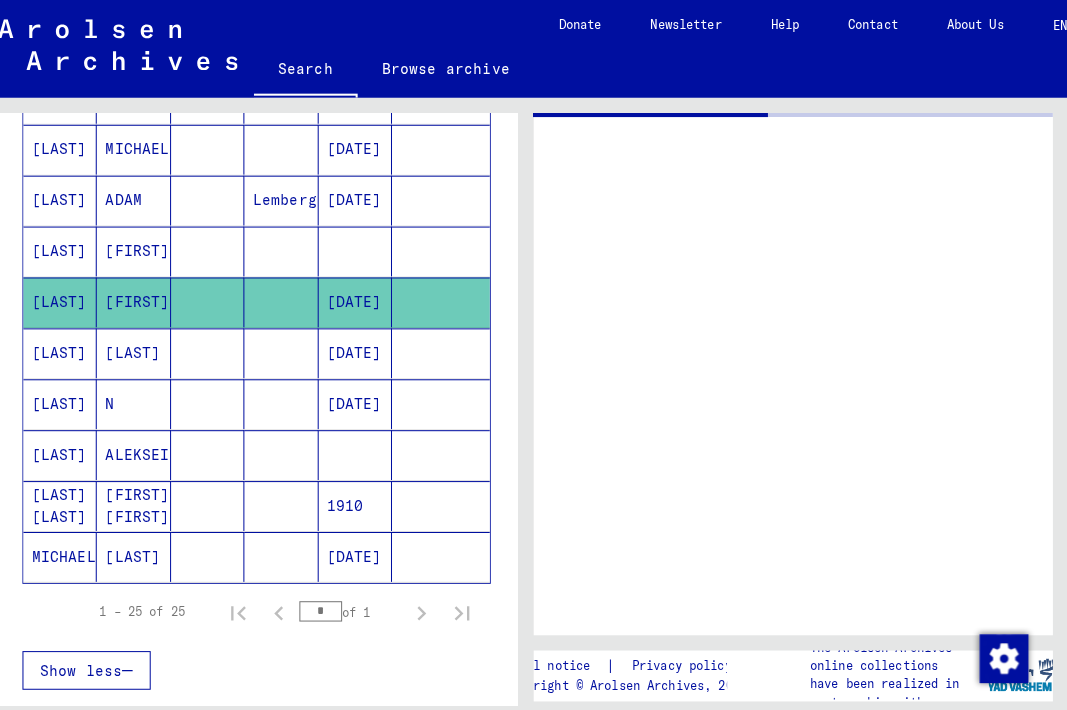 scroll, scrollTop: 0, scrollLeft: 0, axis: both 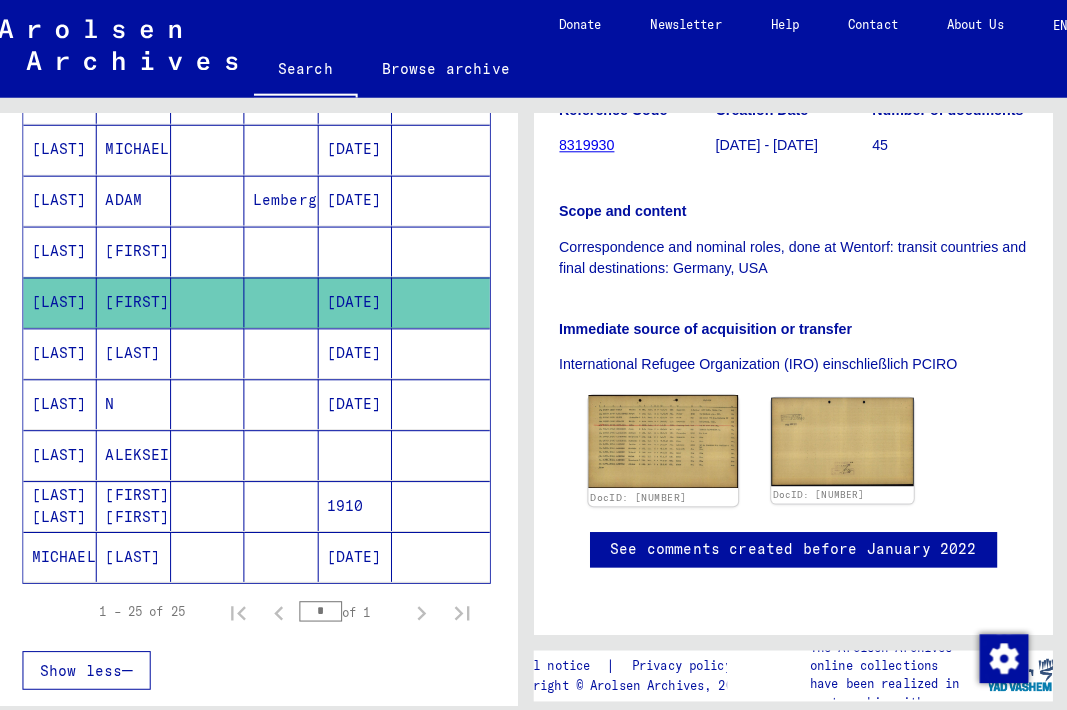 click 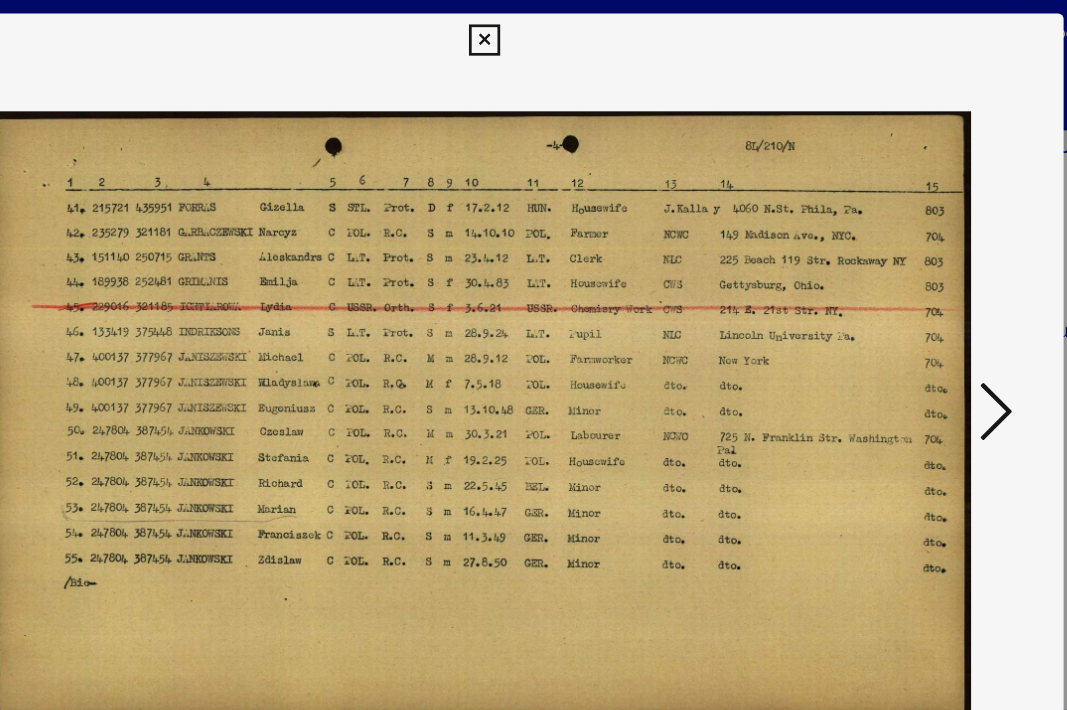 click at bounding box center [533, 30] 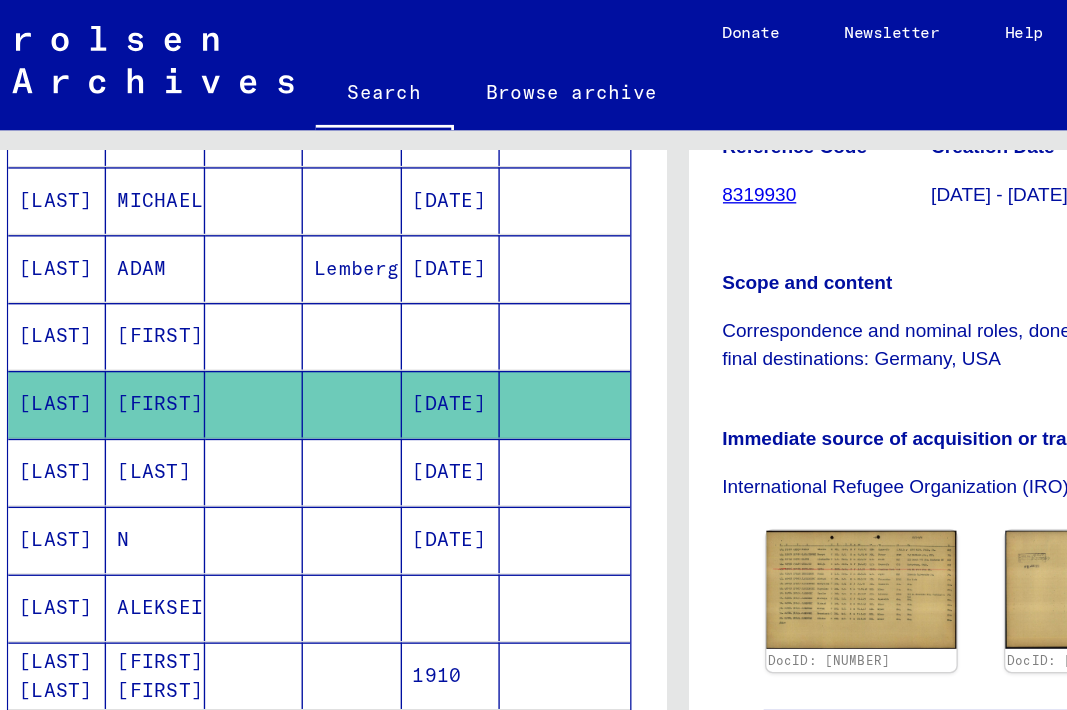 click on "[LAST]" at bounding box center (149, 397) 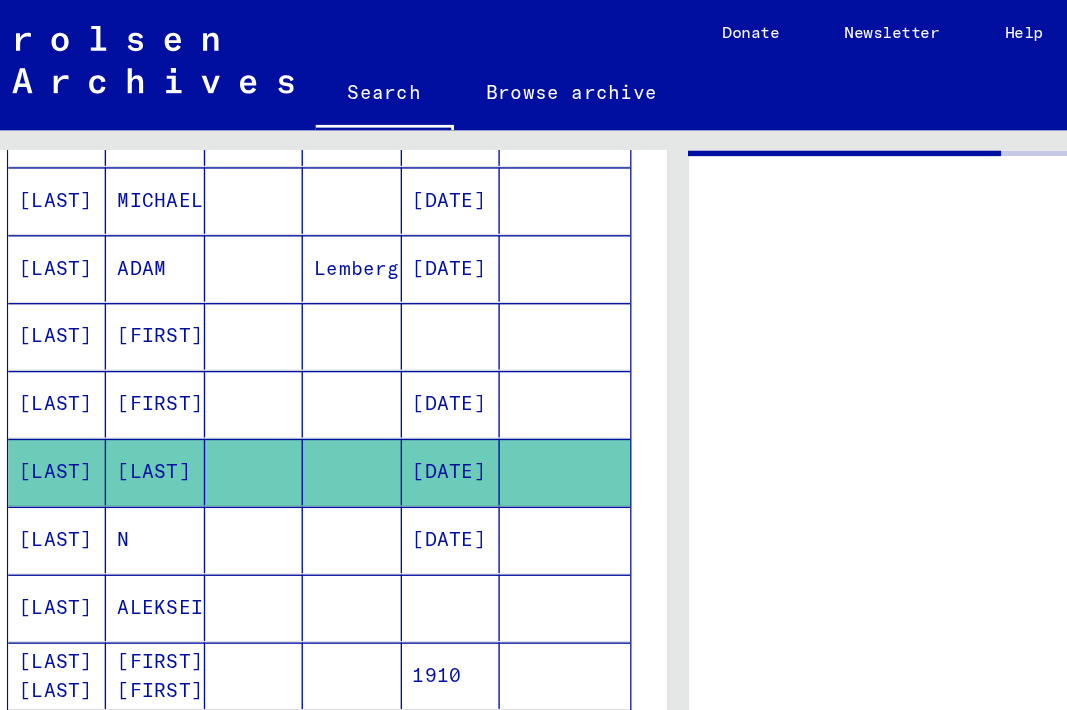 scroll, scrollTop: 0, scrollLeft: 0, axis: both 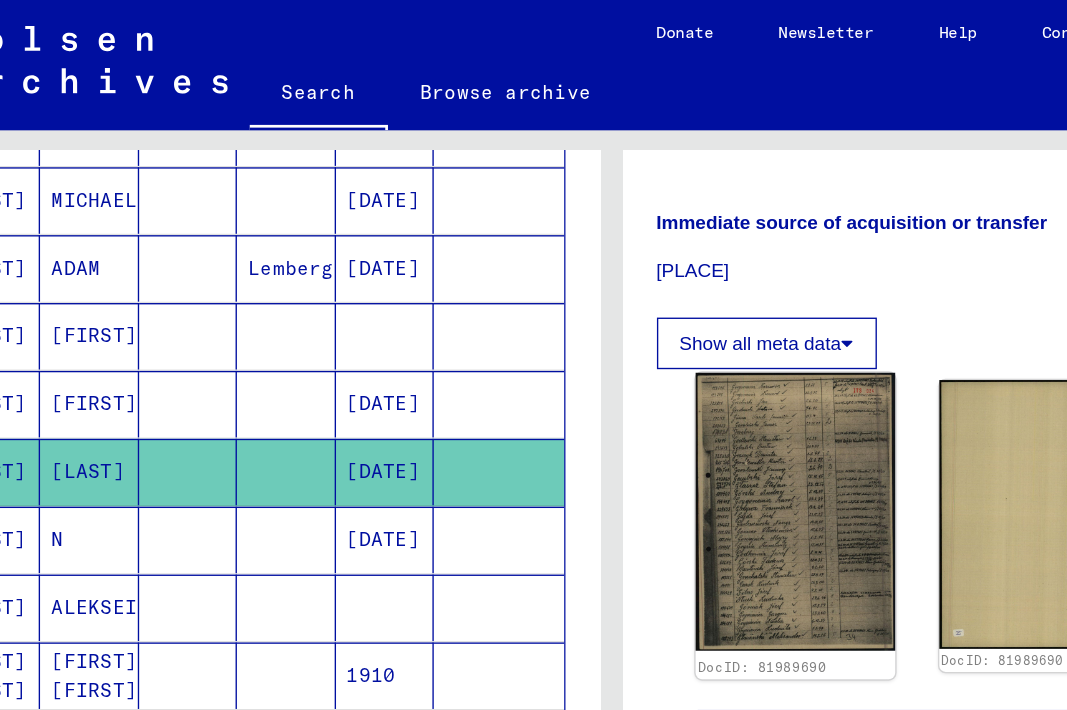 click 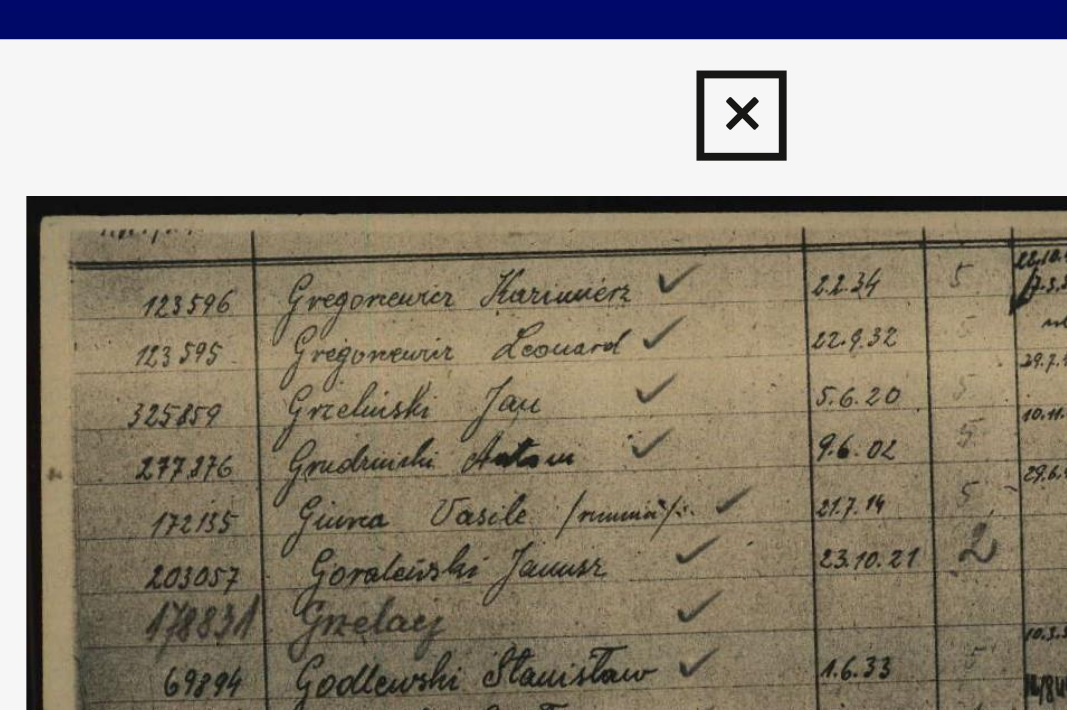 click at bounding box center (533, 30) 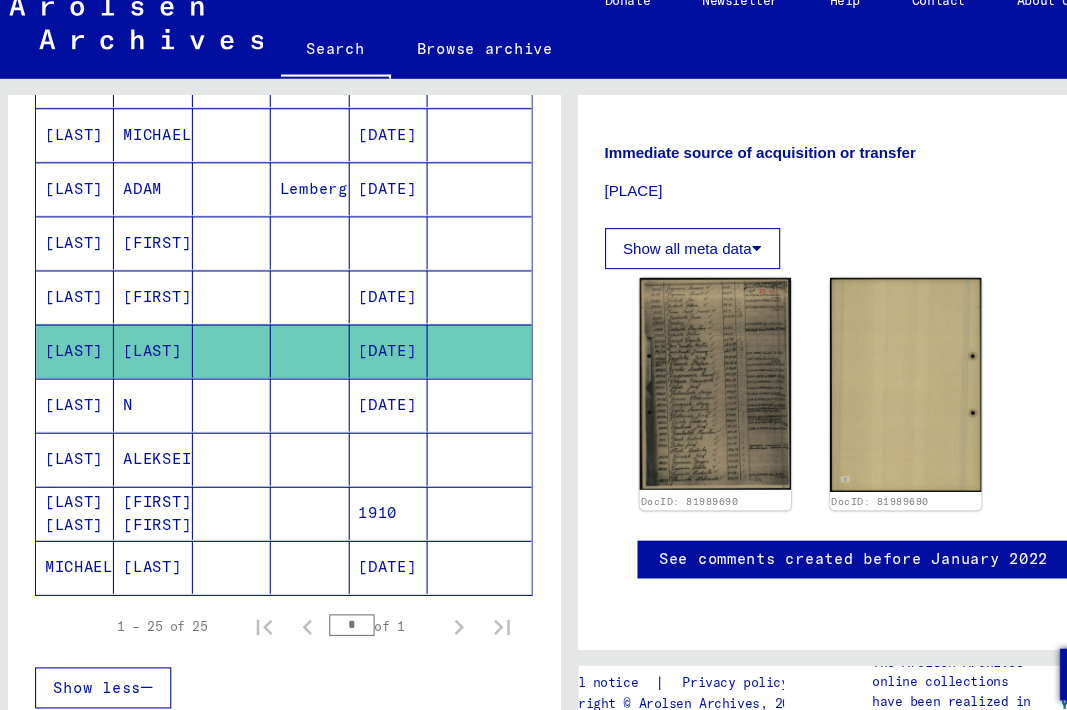 scroll, scrollTop: 0, scrollLeft: 0, axis: both 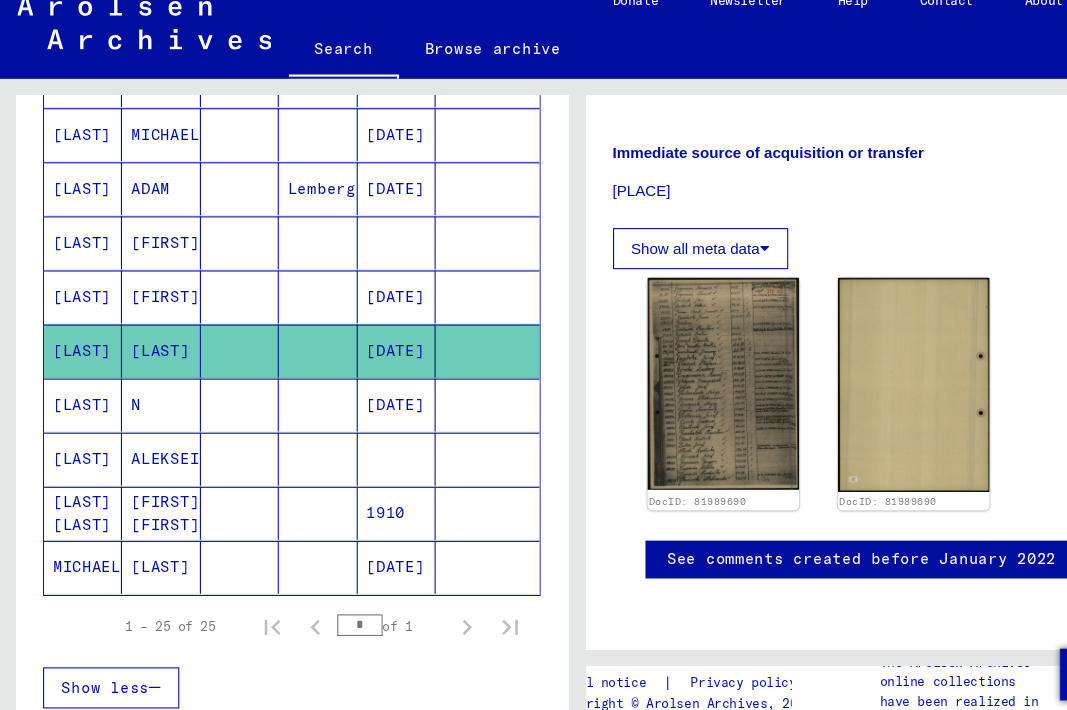 click on "[DATE]" at bounding box center (367, 447) 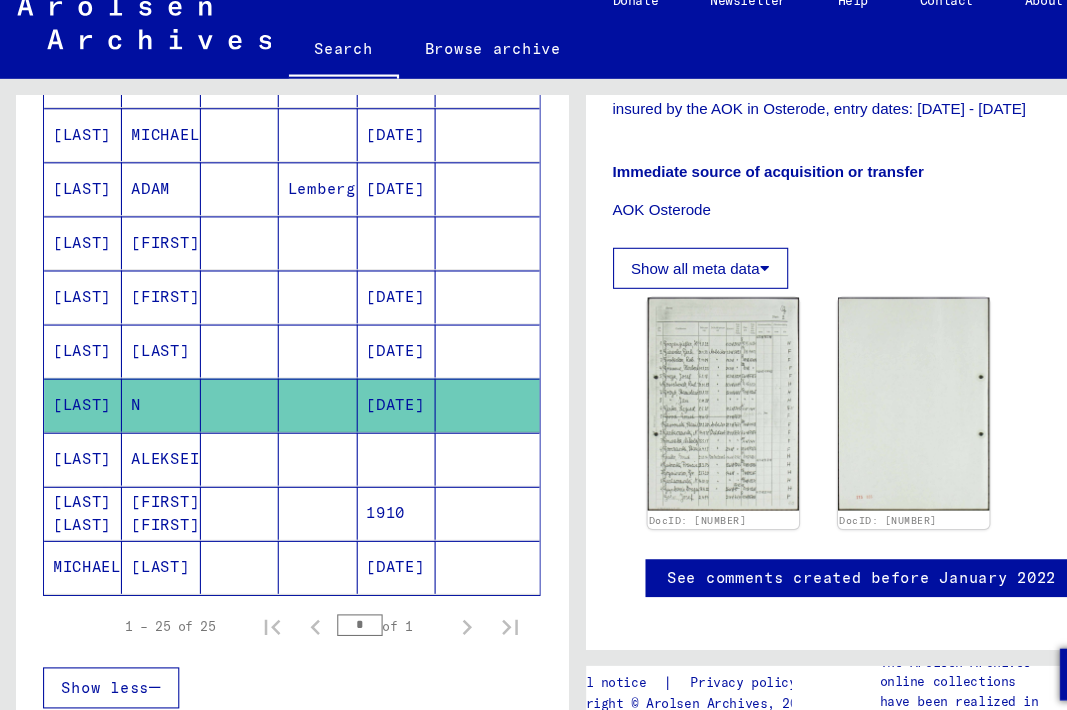 scroll, scrollTop: 564, scrollLeft: 0, axis: vertical 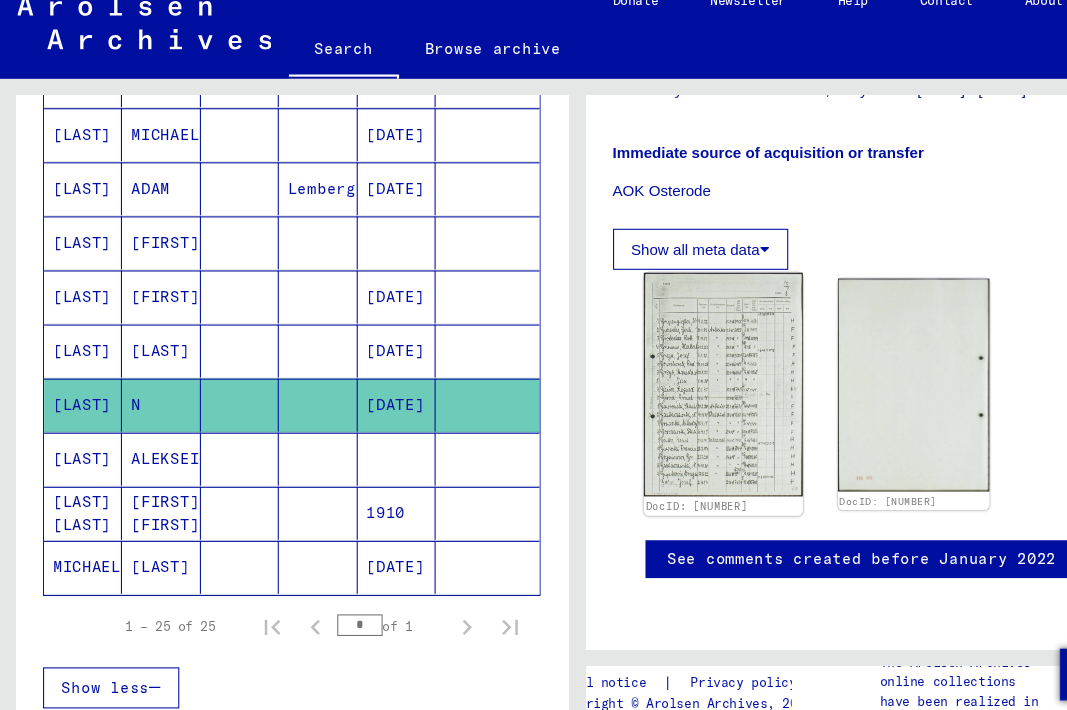 click 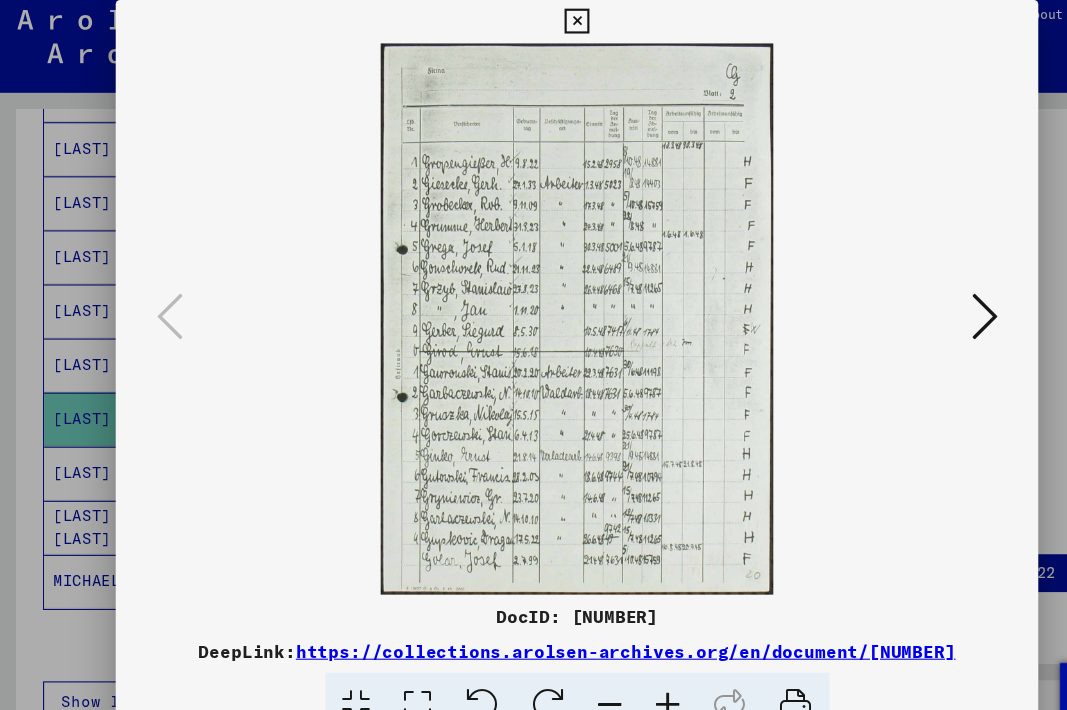 scroll, scrollTop: 0, scrollLeft: 0, axis: both 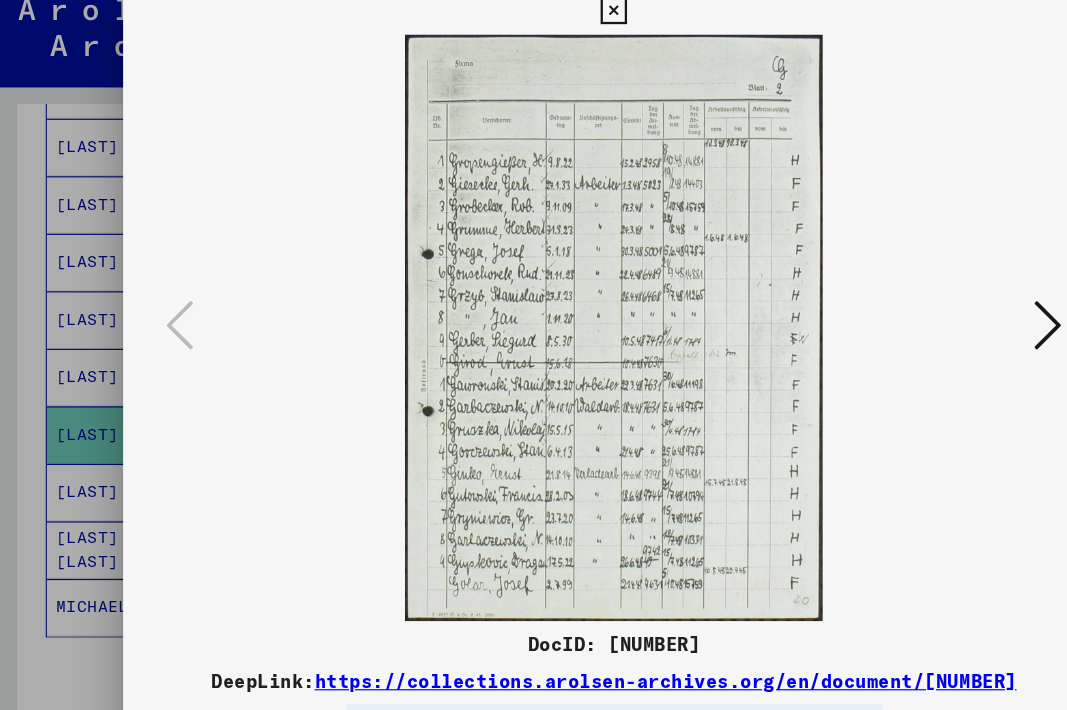 click at bounding box center (910, 303) 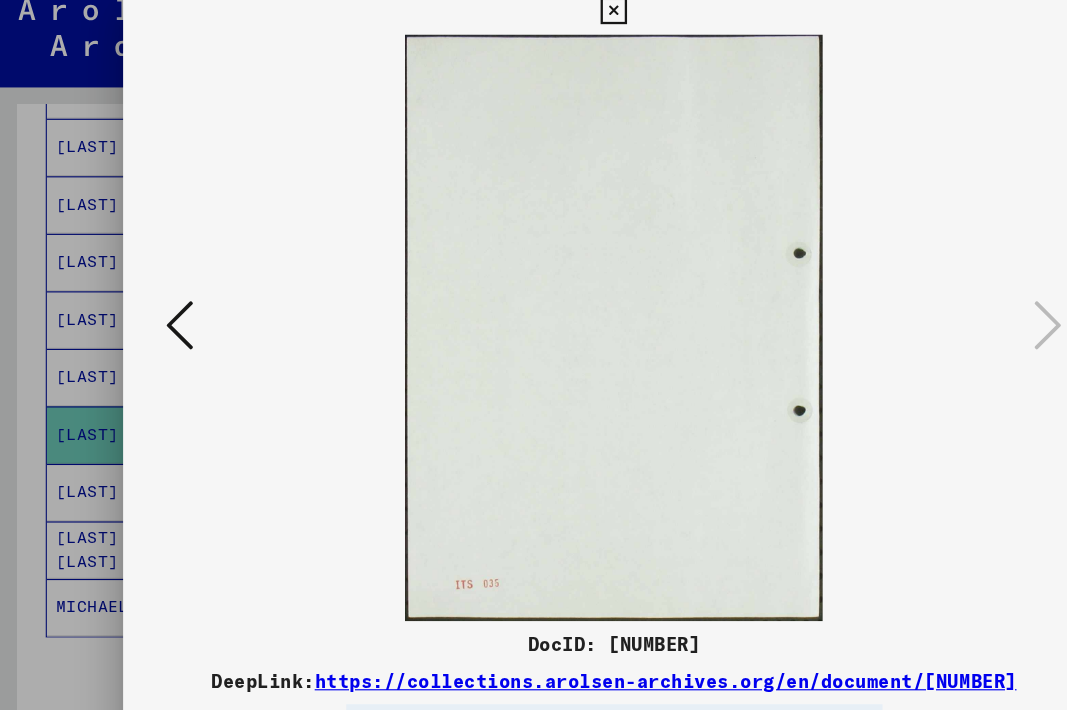 click at bounding box center [533, 30] 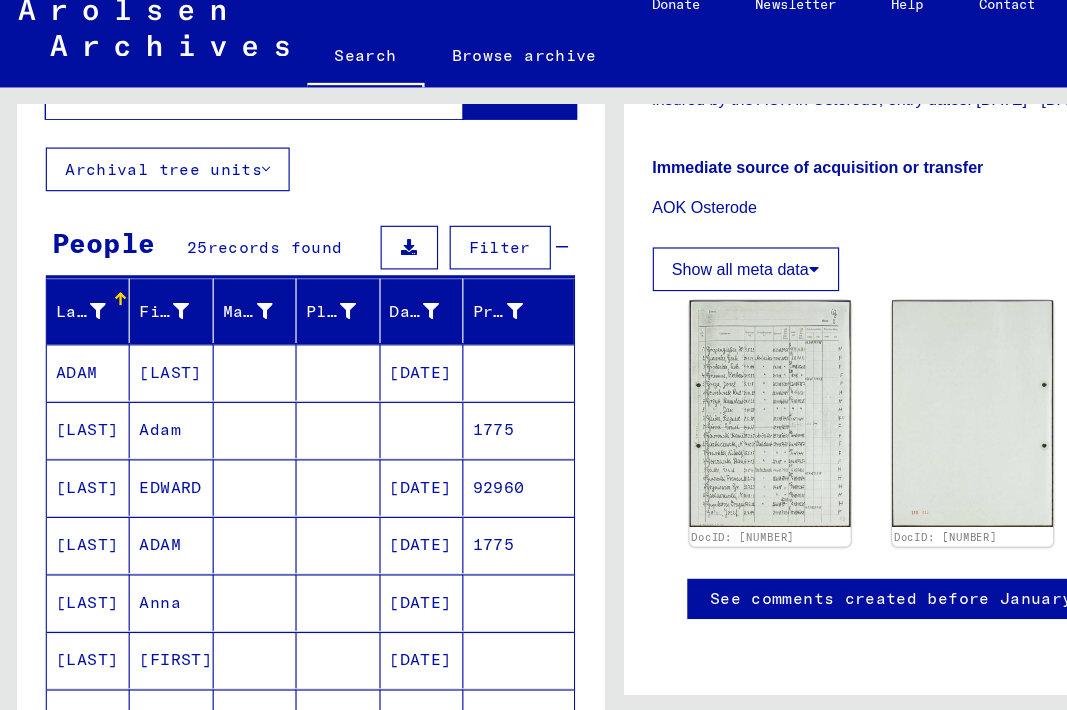 scroll, scrollTop: 0, scrollLeft: 0, axis: both 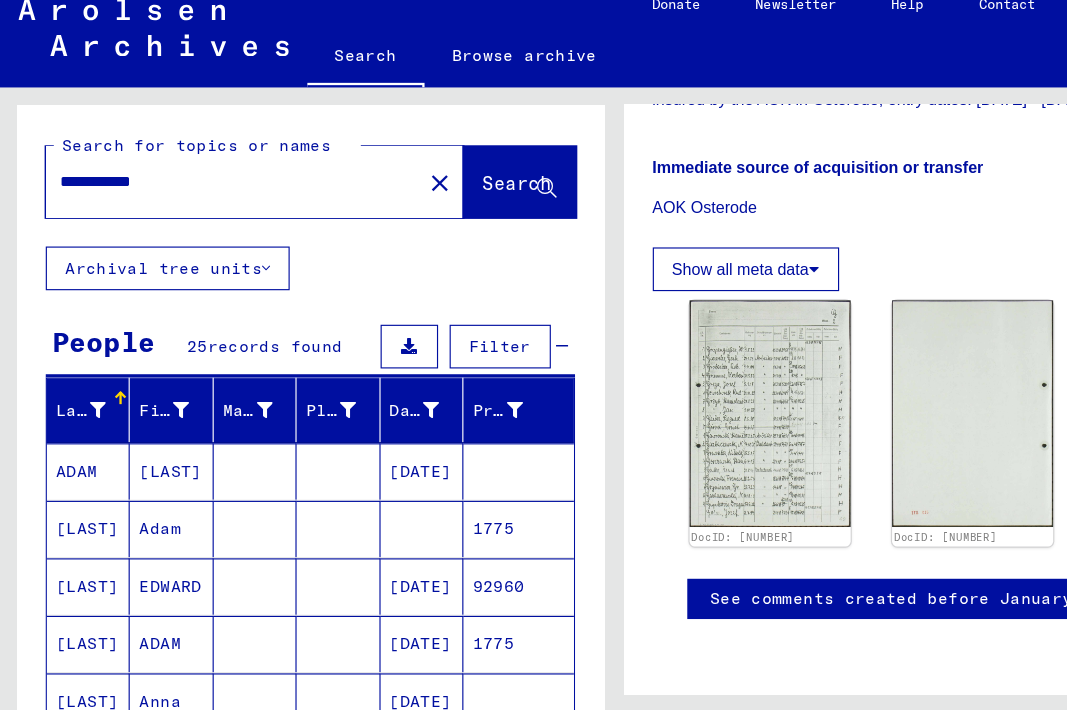 click on "**********" at bounding box center [203, 177] 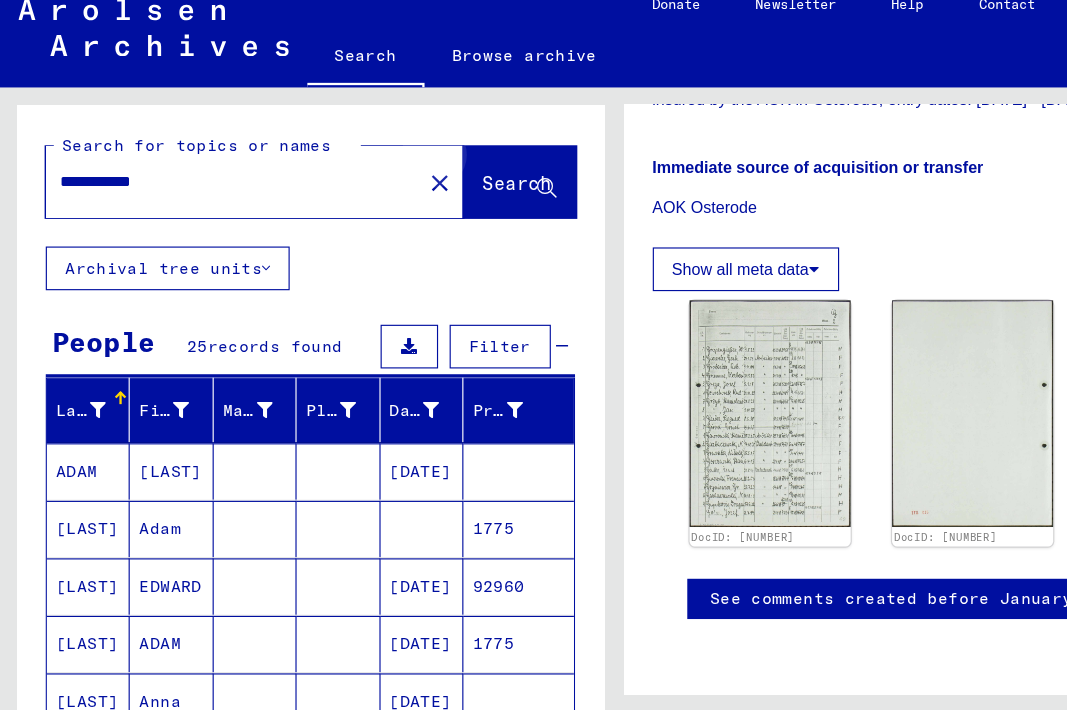 click on "Search" 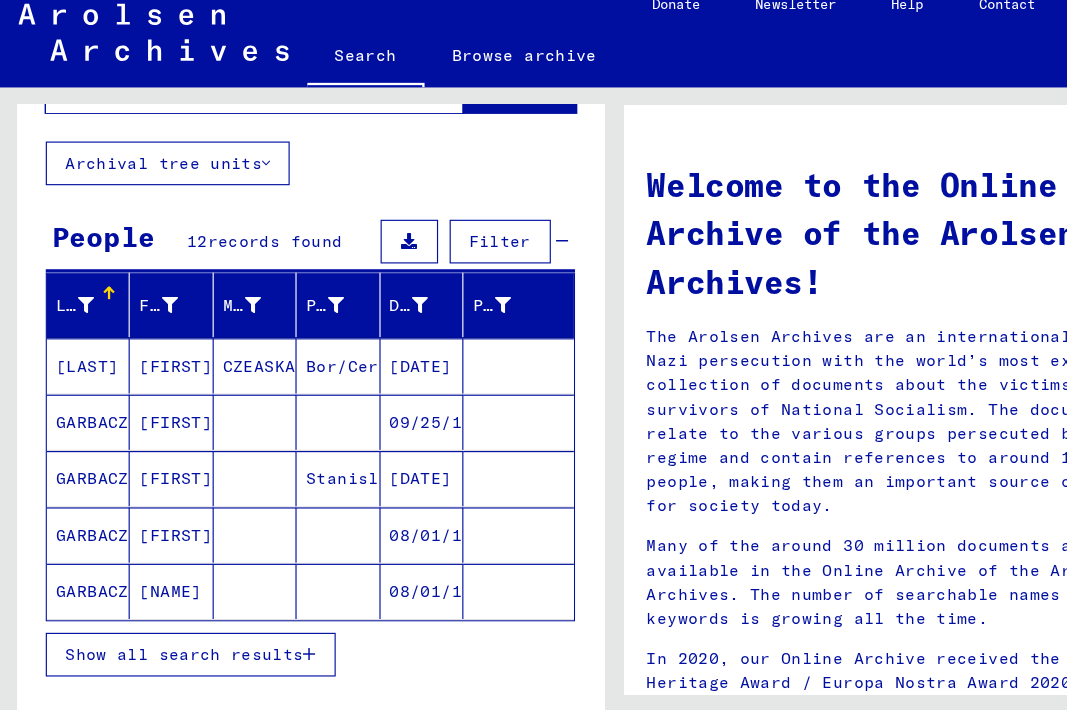 scroll, scrollTop: 92, scrollLeft: 0, axis: vertical 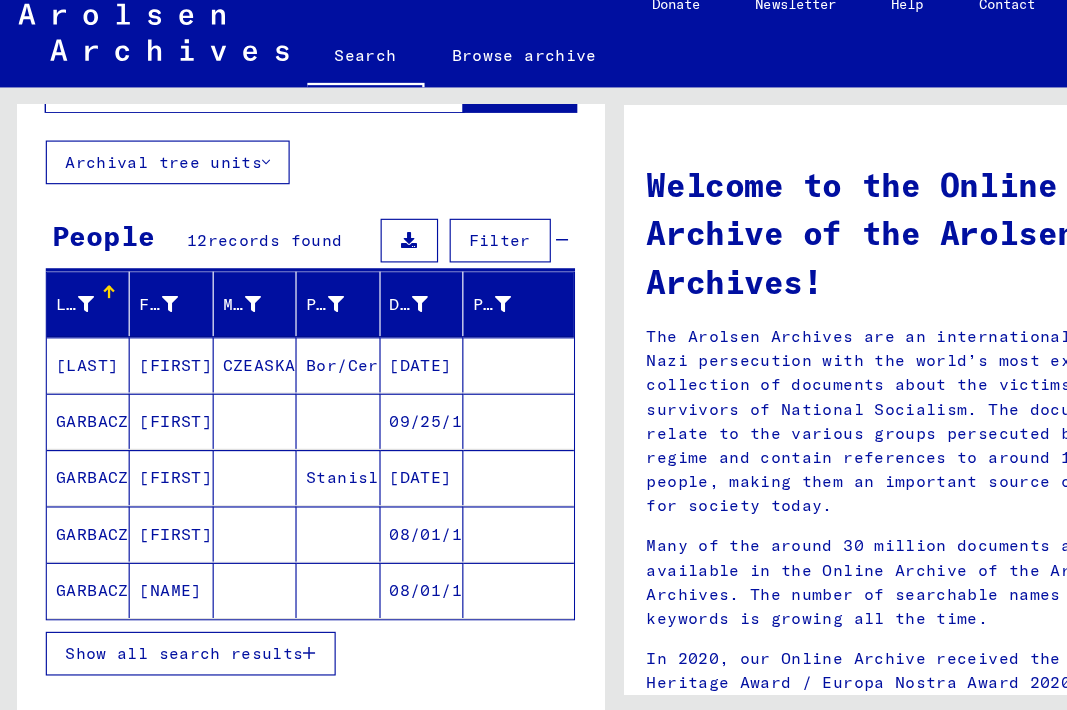 click on "[FIRST]" at bounding box center [149, 386] 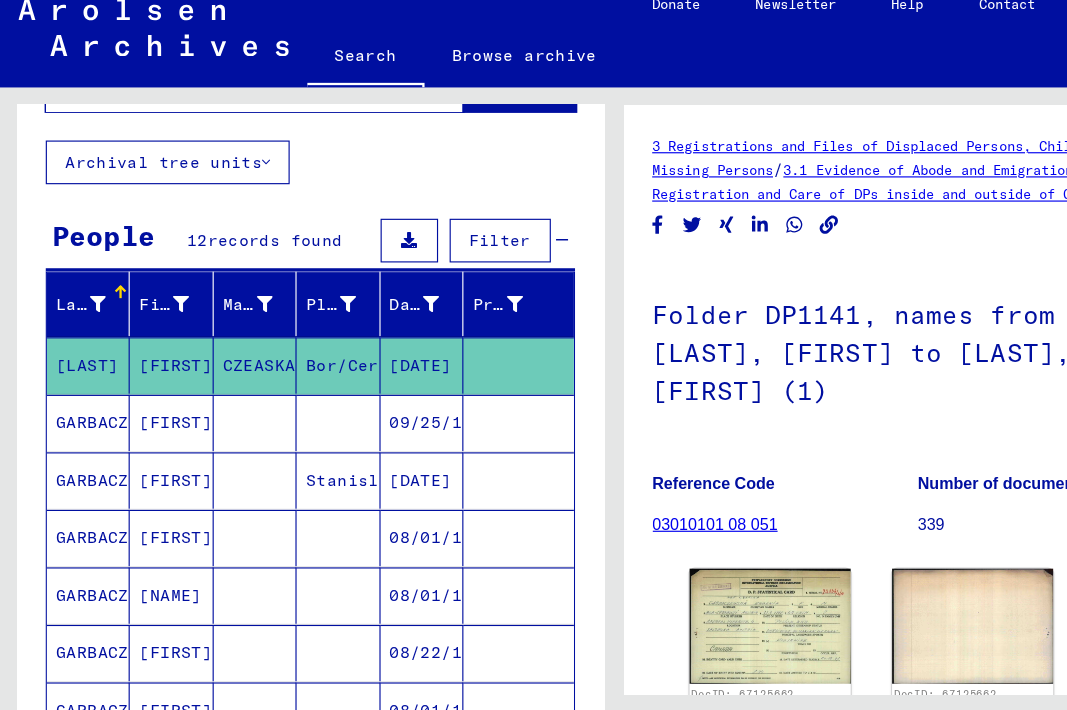 scroll, scrollTop: 202, scrollLeft: 0, axis: vertical 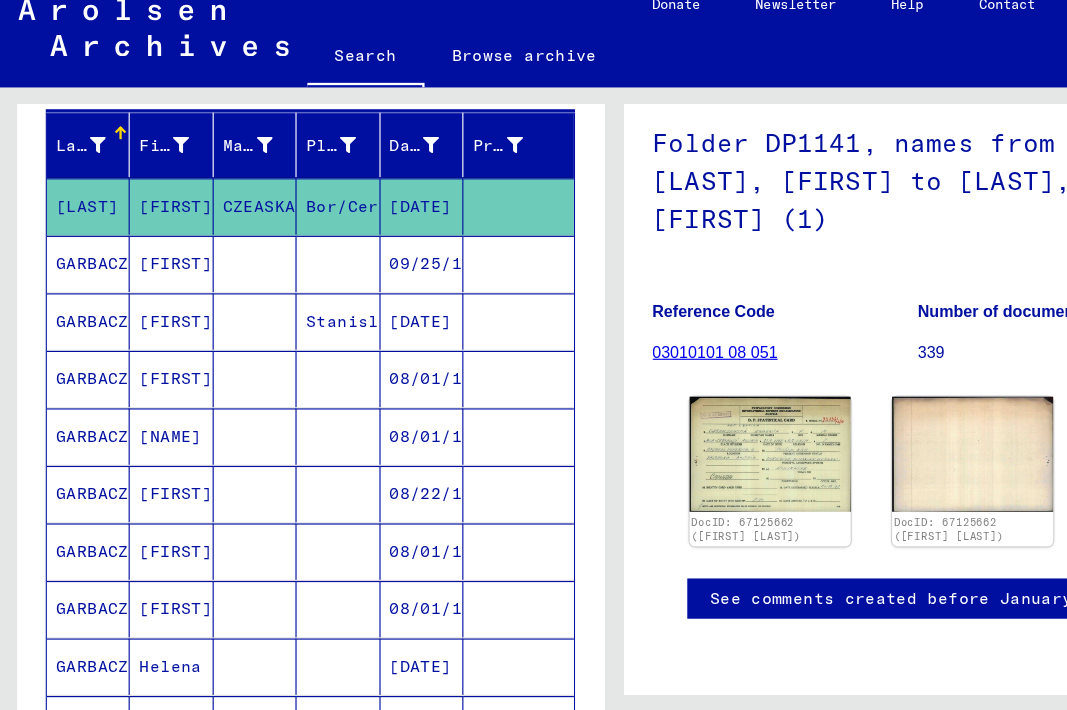 click on "[FIRST]" at bounding box center (149, 499) 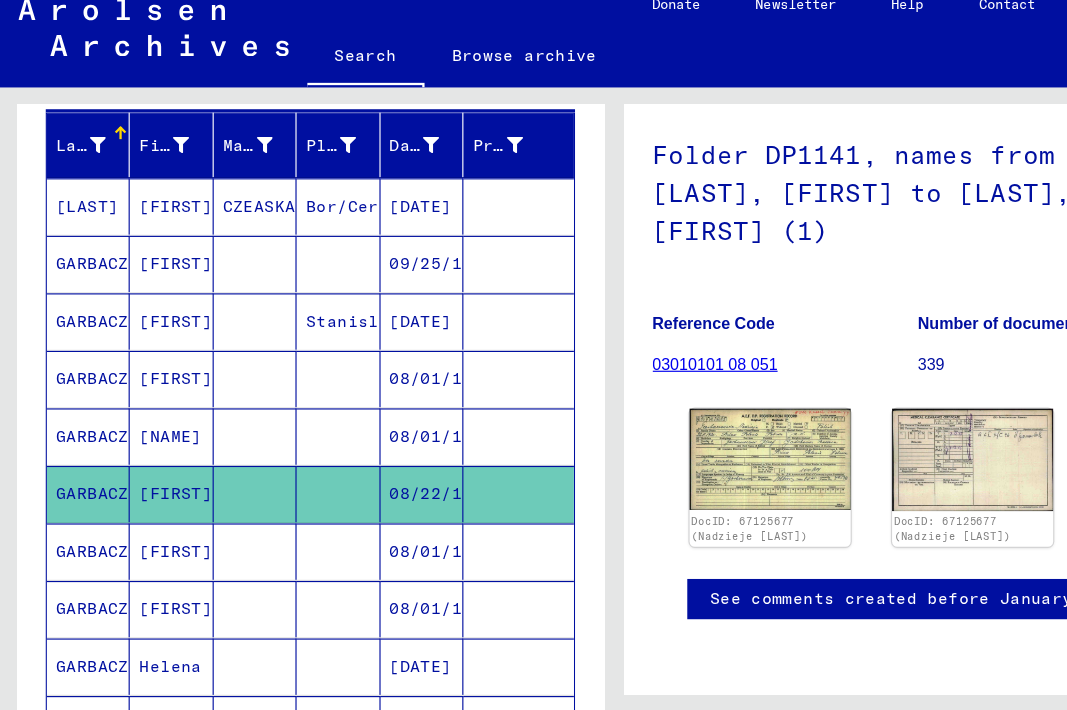 scroll, scrollTop: 191, scrollLeft: 0, axis: vertical 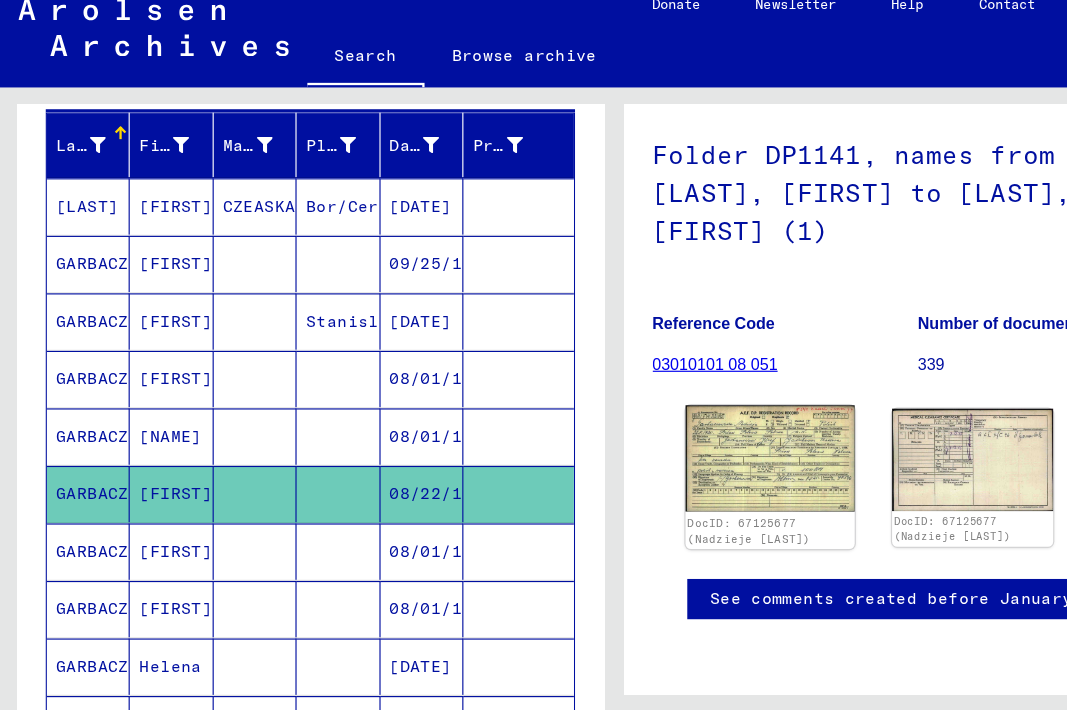 click 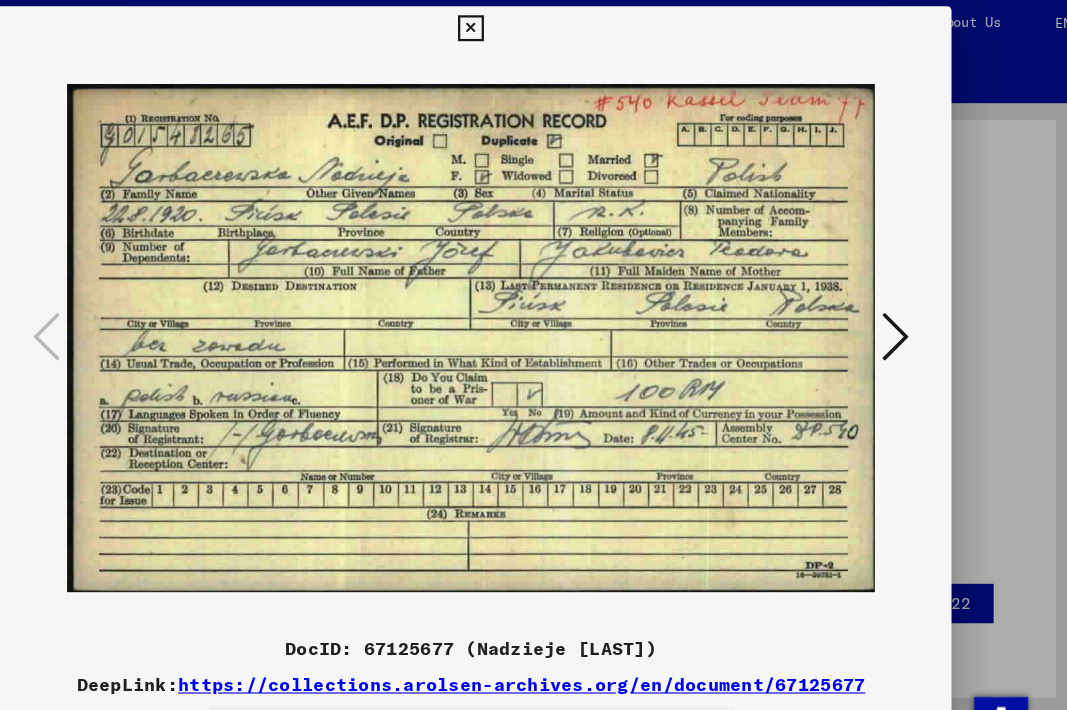 click at bounding box center (533, 30) 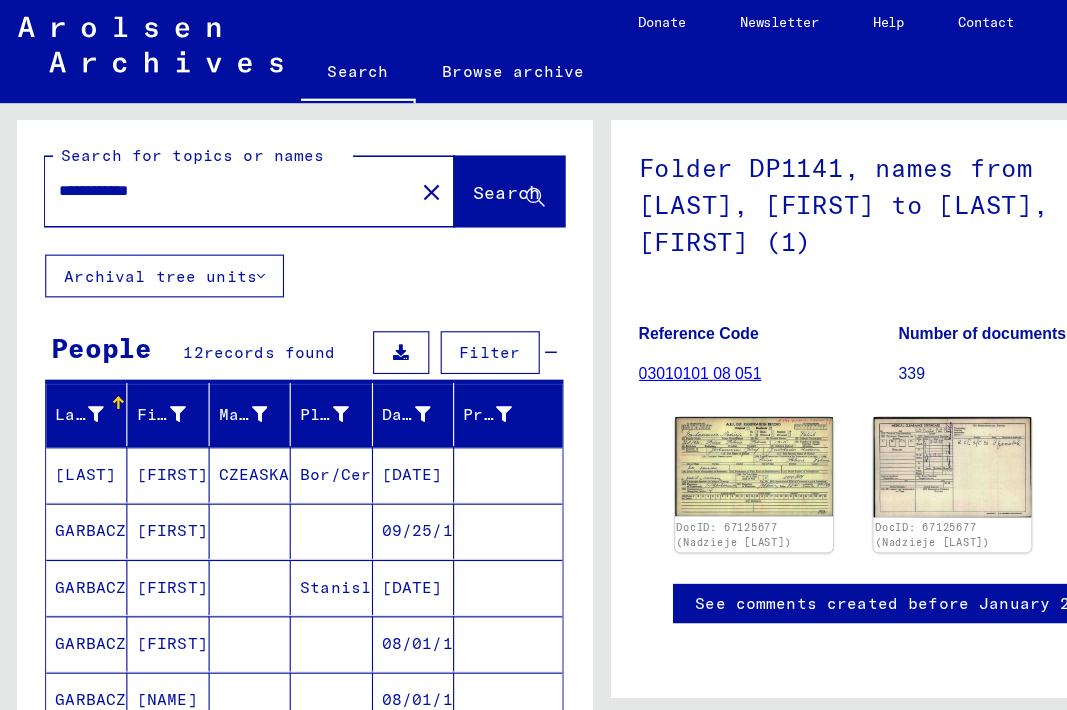 scroll, scrollTop: 2, scrollLeft: 0, axis: vertical 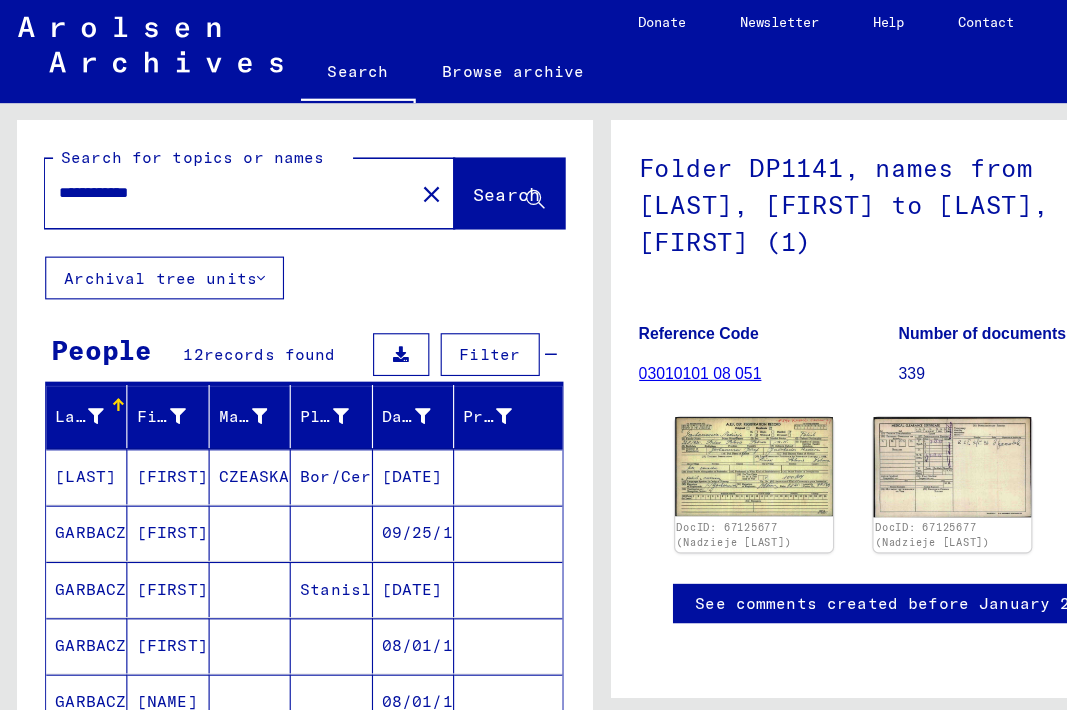click on "**********" at bounding box center (203, 175) 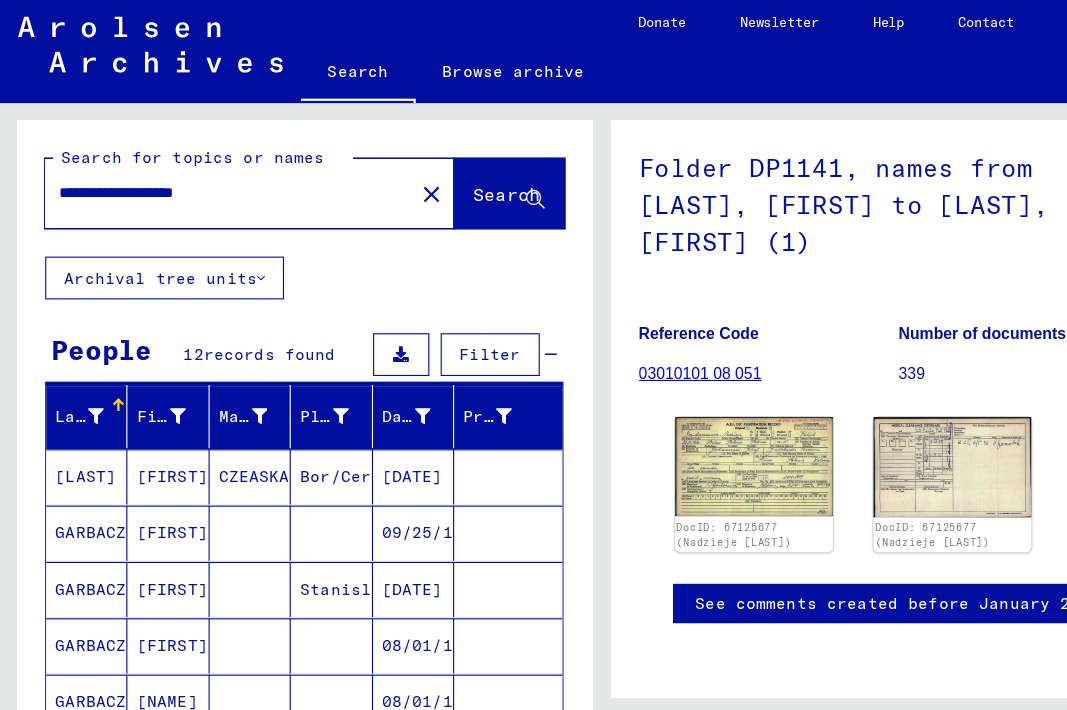 click on "Search" 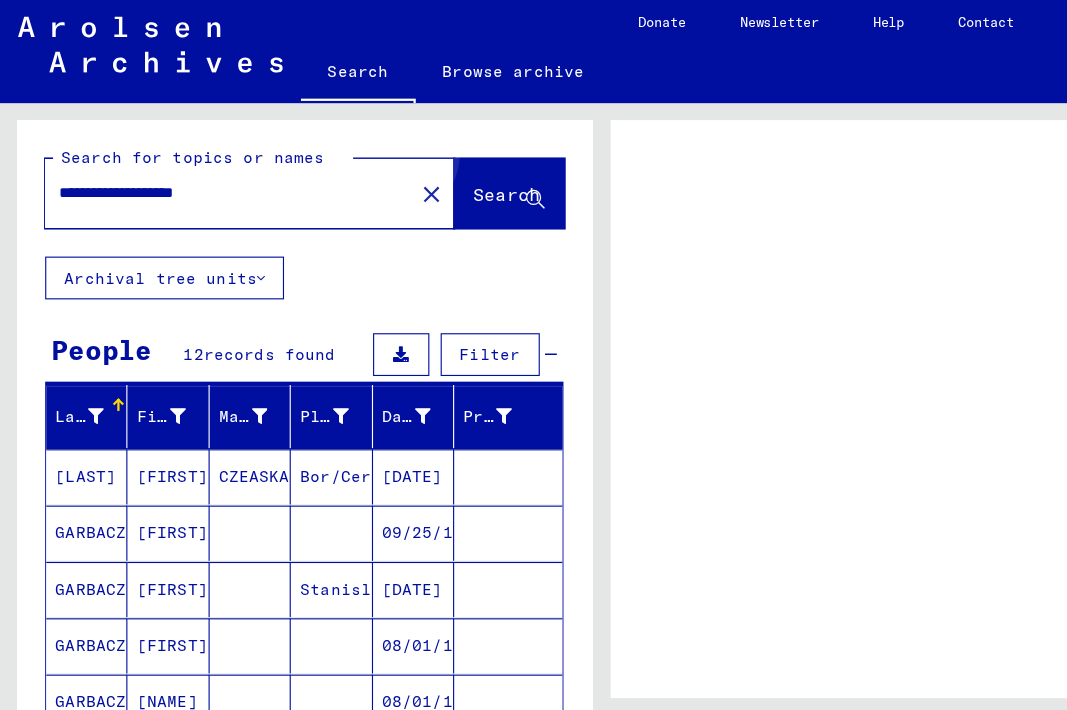 scroll, scrollTop: 0, scrollLeft: 0, axis: both 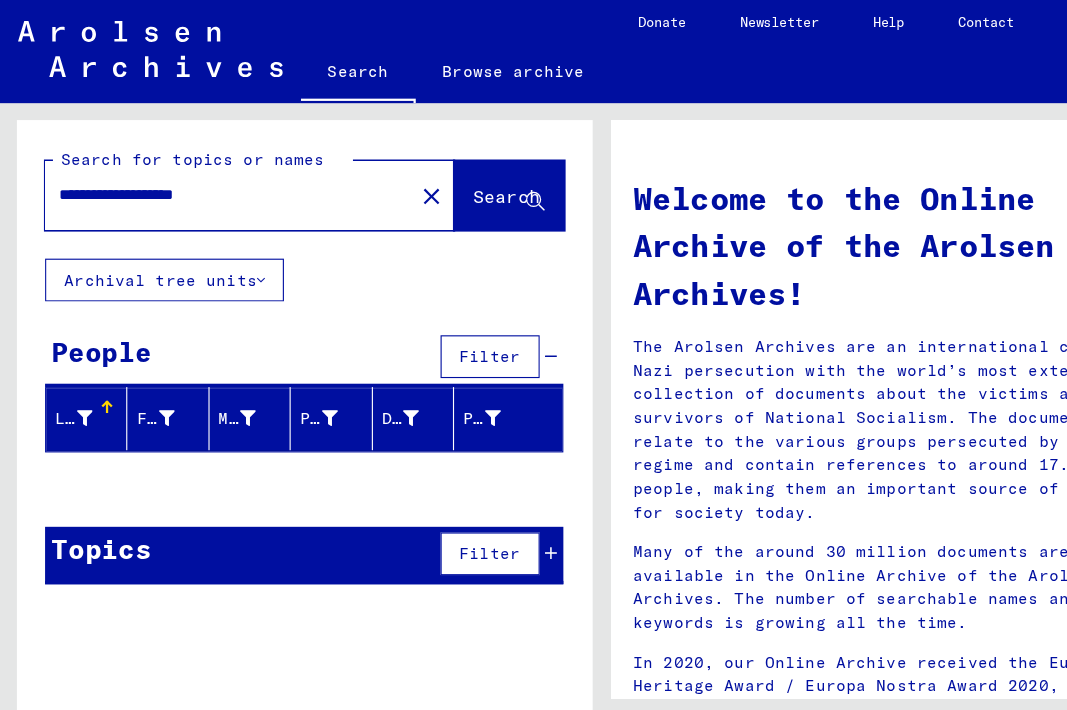 click on "**********" at bounding box center (197, 177) 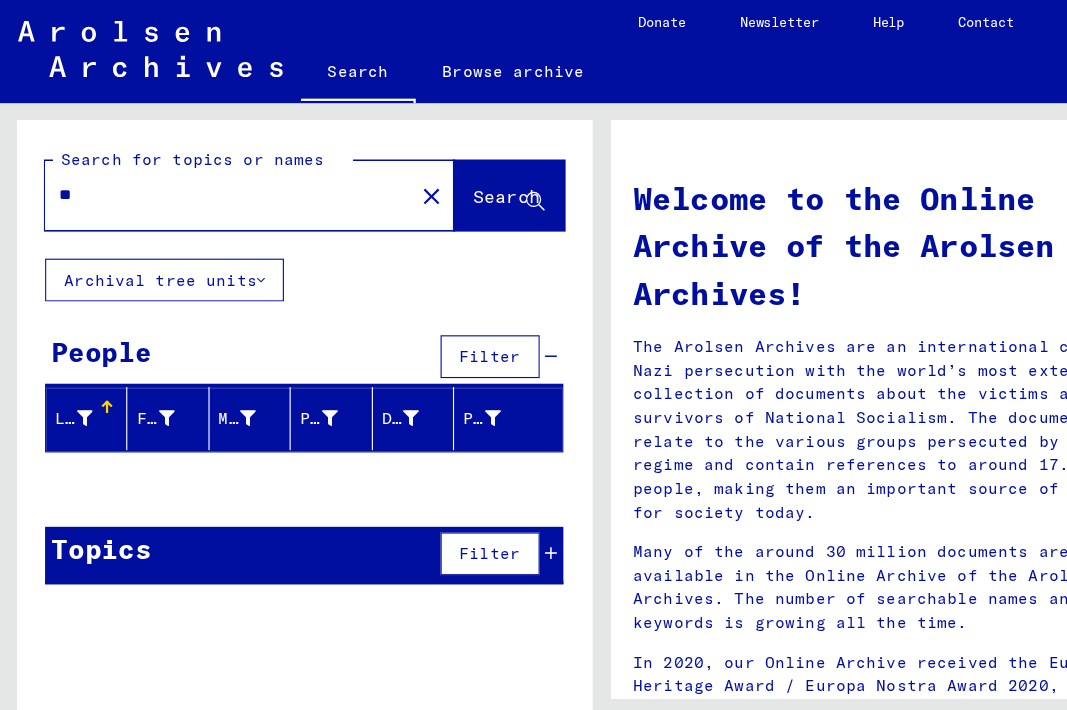 type on "*" 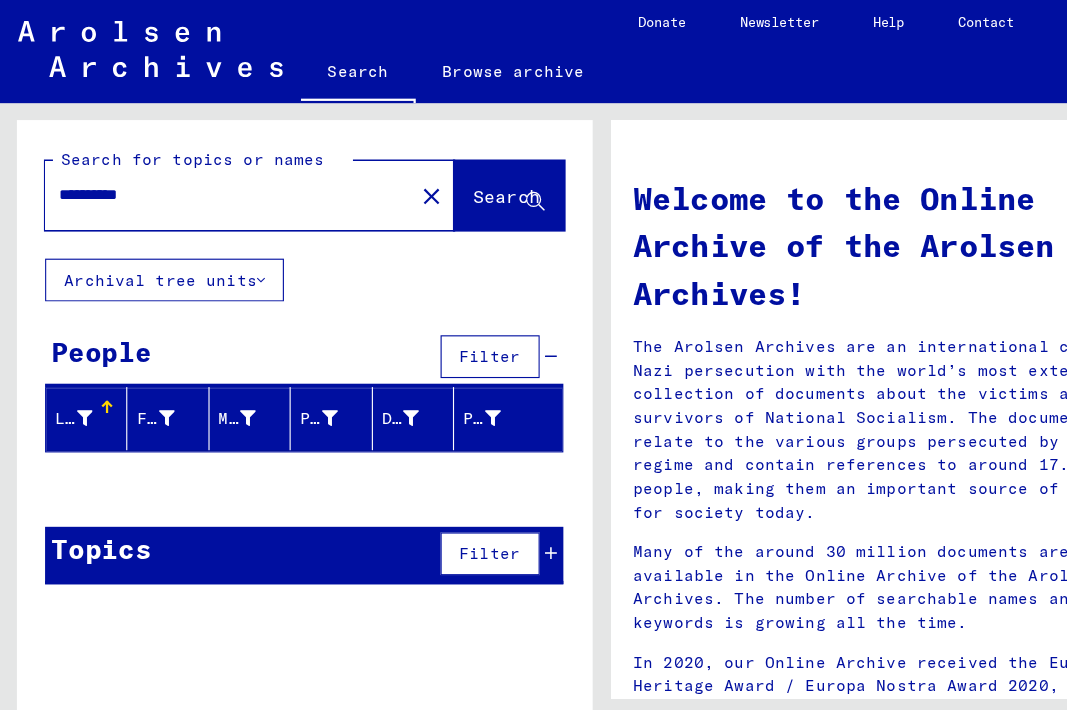 click on "Search" 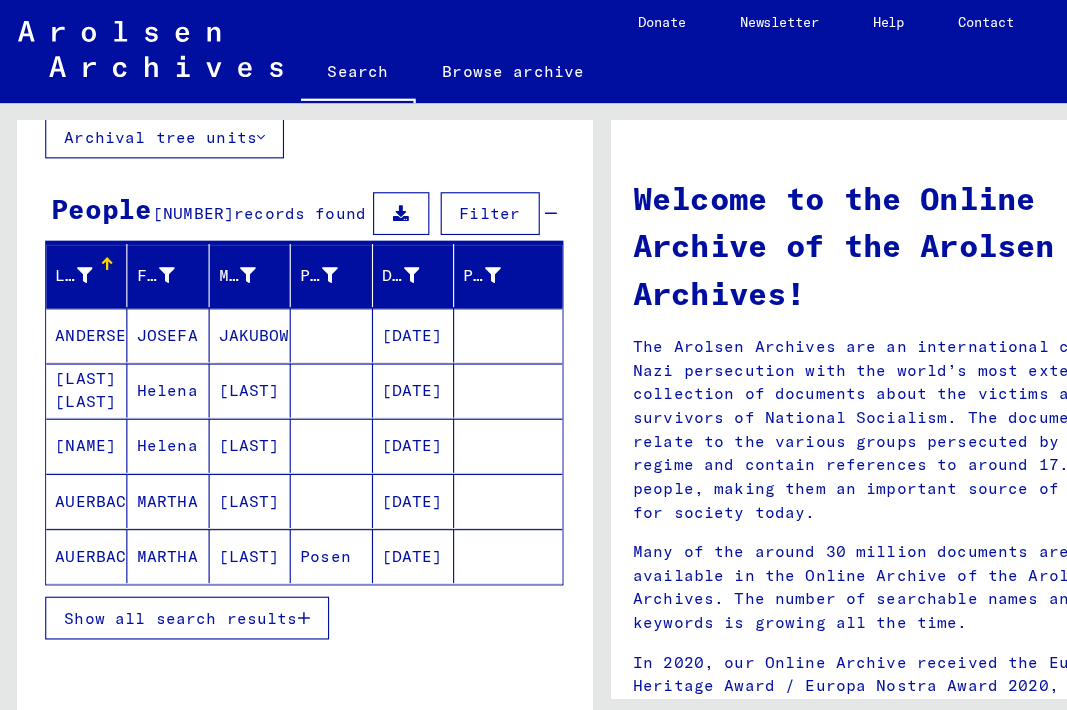 scroll, scrollTop: 131, scrollLeft: 0, axis: vertical 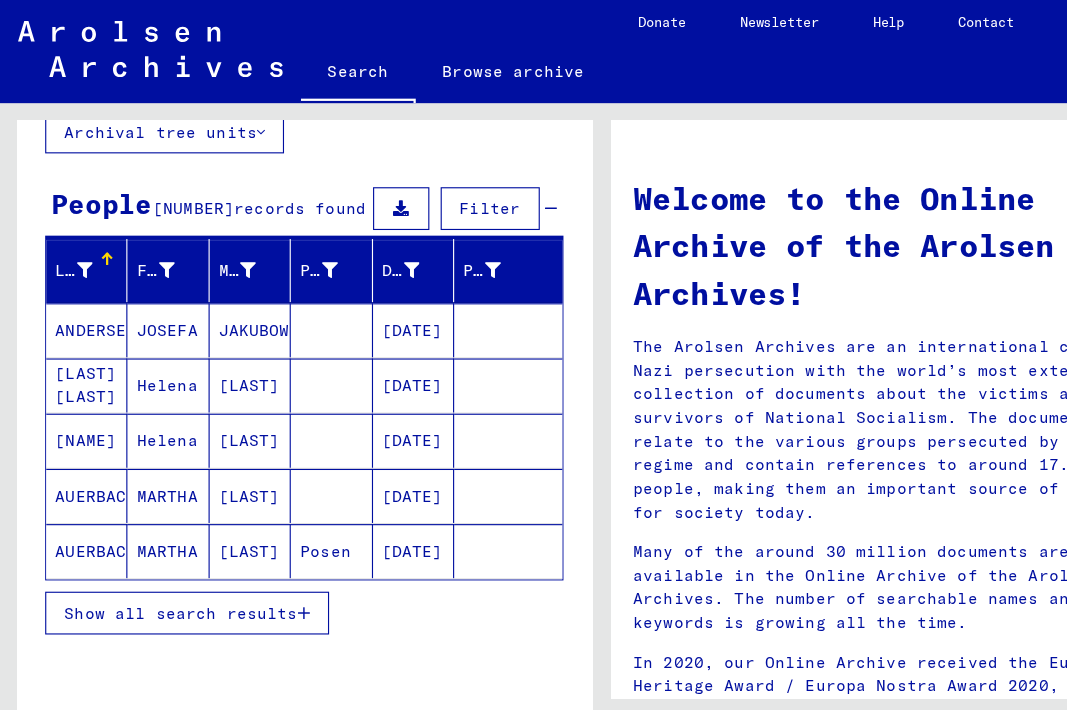 click on "AUERBACH" 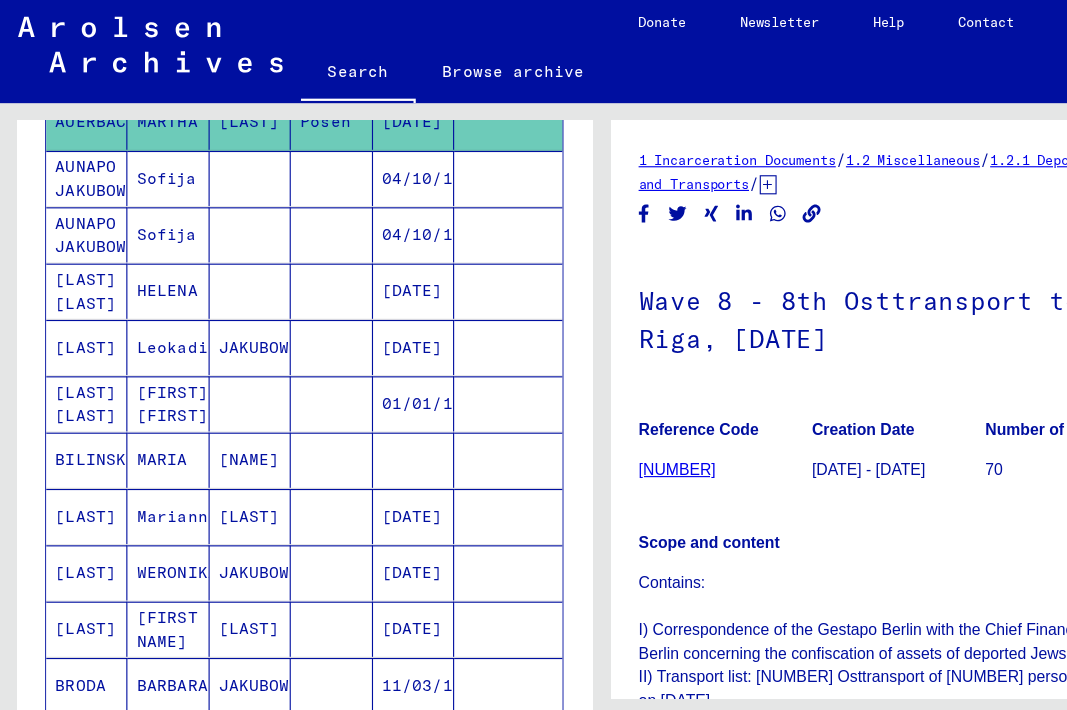 scroll, scrollTop: 840, scrollLeft: 0, axis: vertical 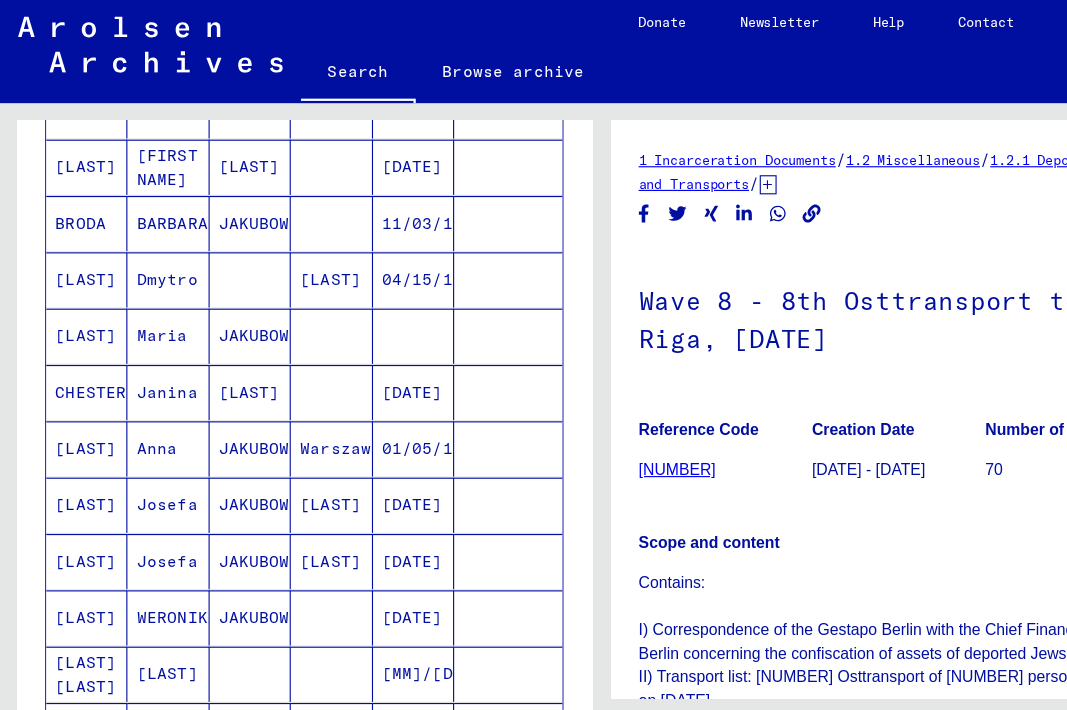 click on "[LAST]" at bounding box center [77, 452] 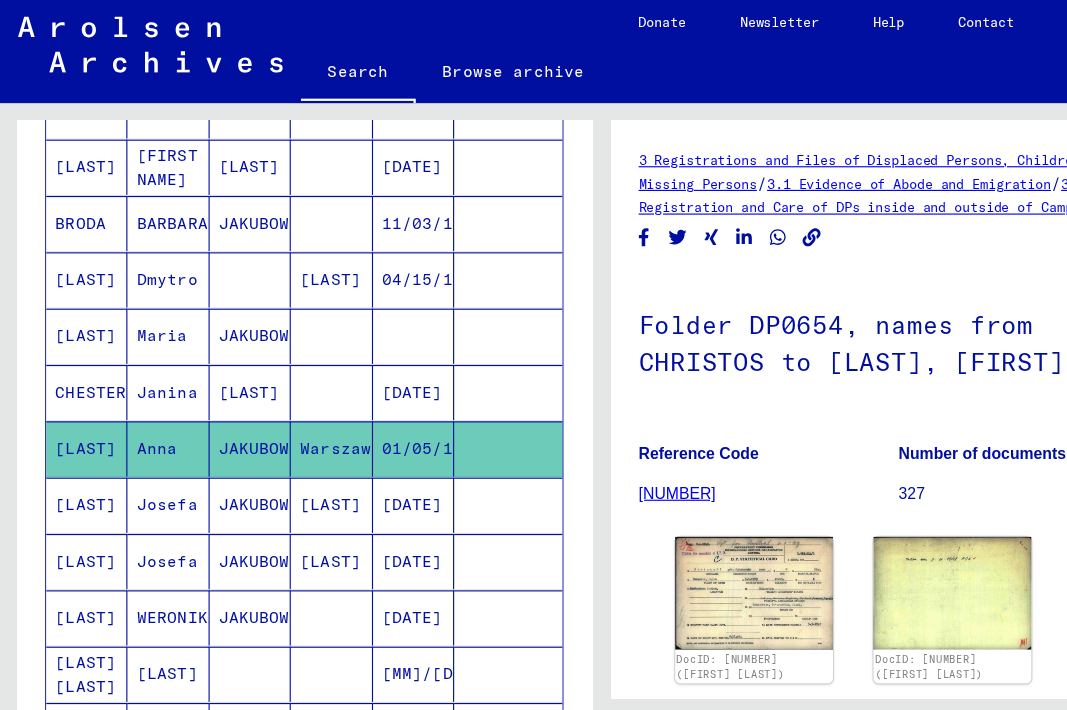 scroll, scrollTop: 0, scrollLeft: 0, axis: both 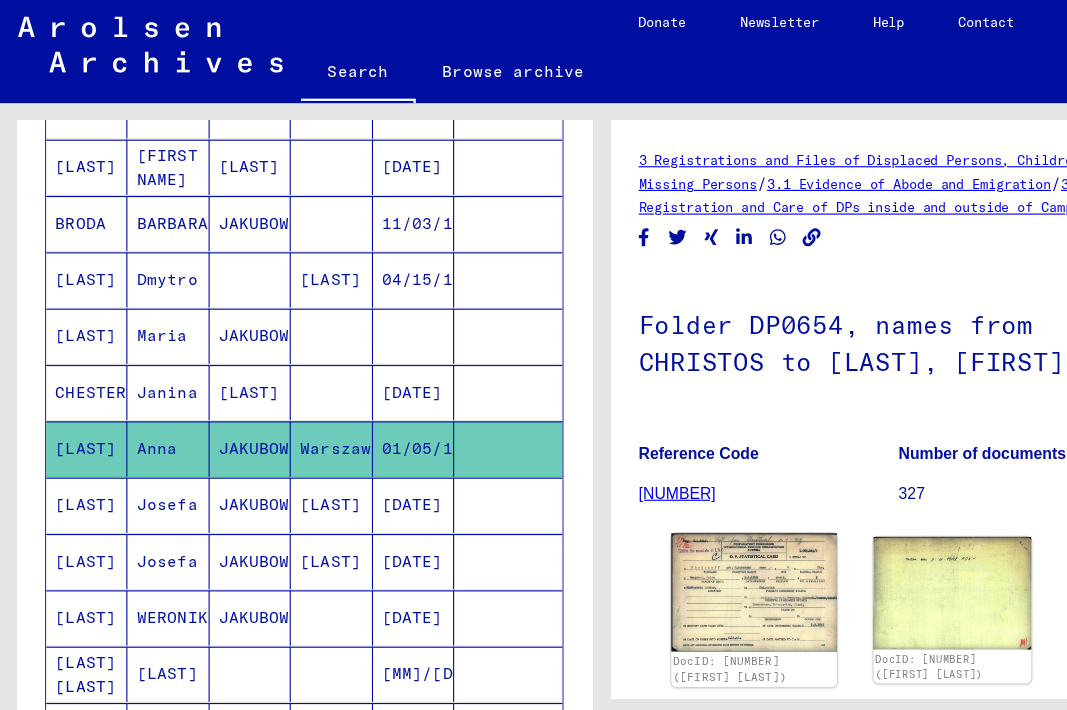 click 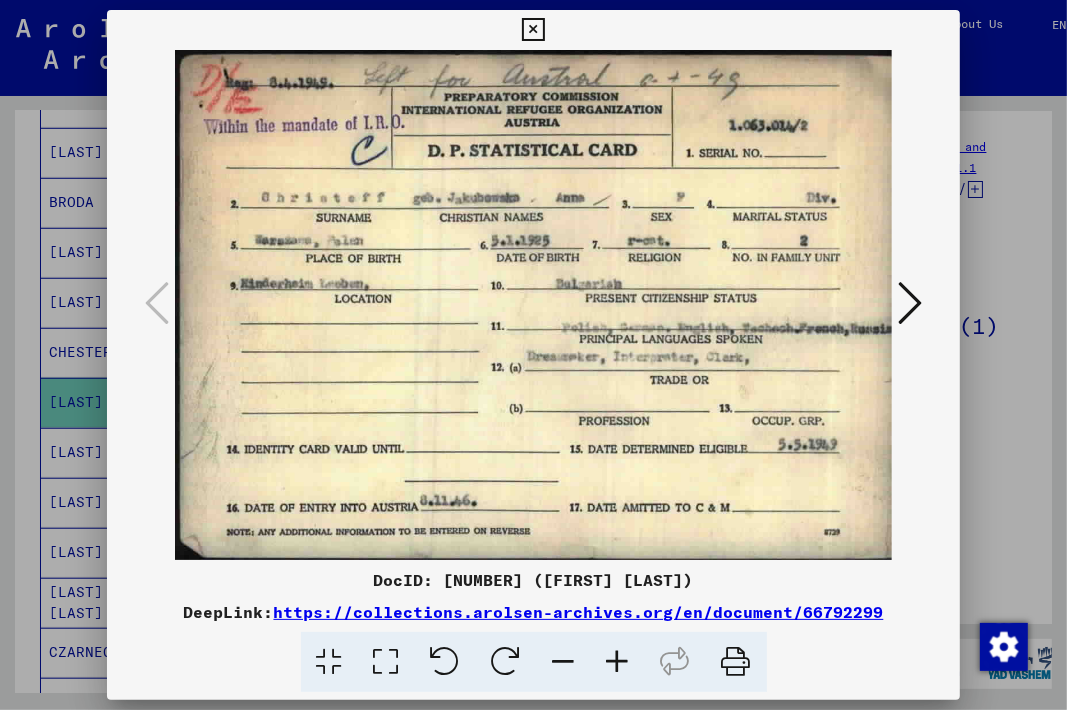 click at bounding box center (533, 30) 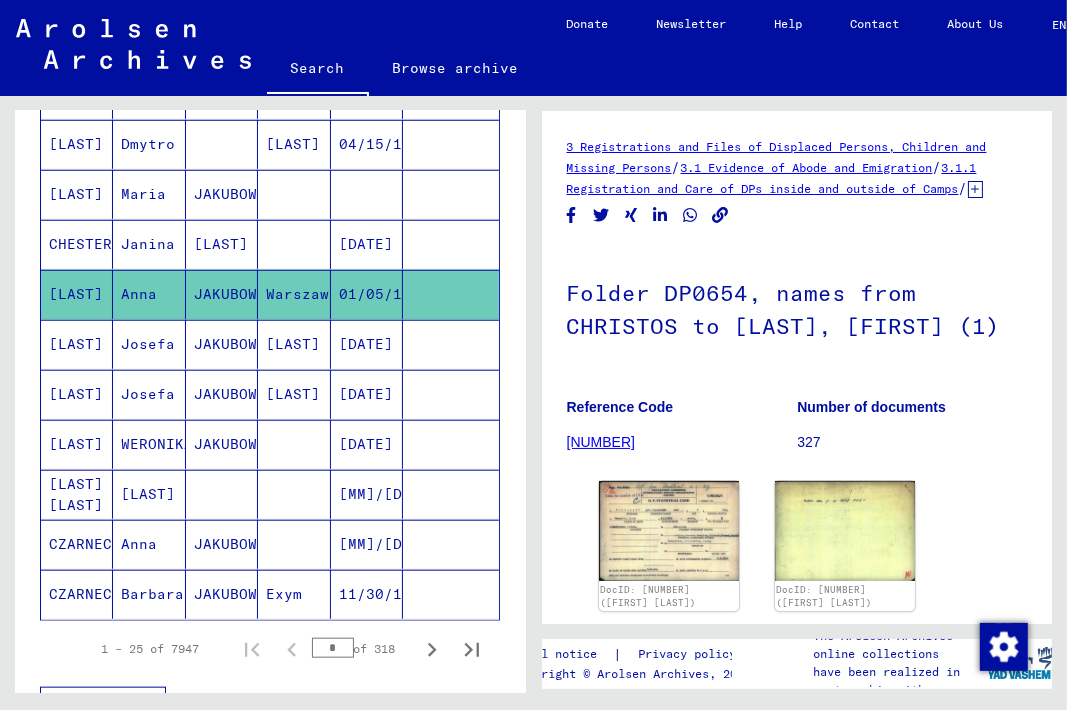 scroll, scrollTop: 1037, scrollLeft: 0, axis: vertical 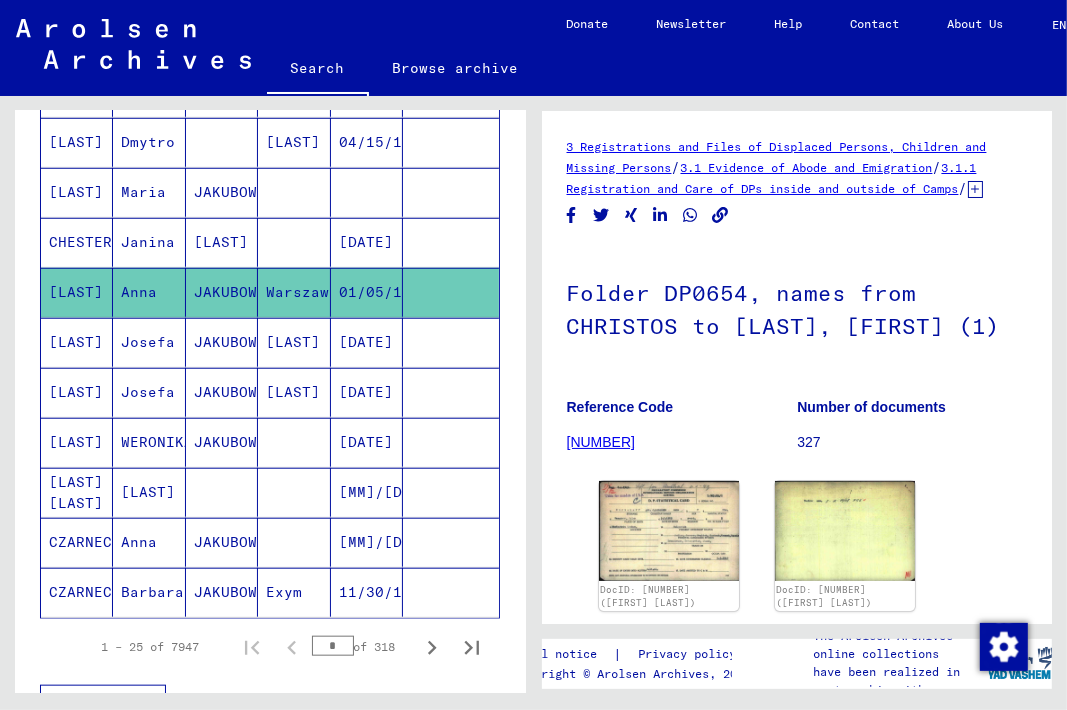 click on "Anna" at bounding box center [149, 592] 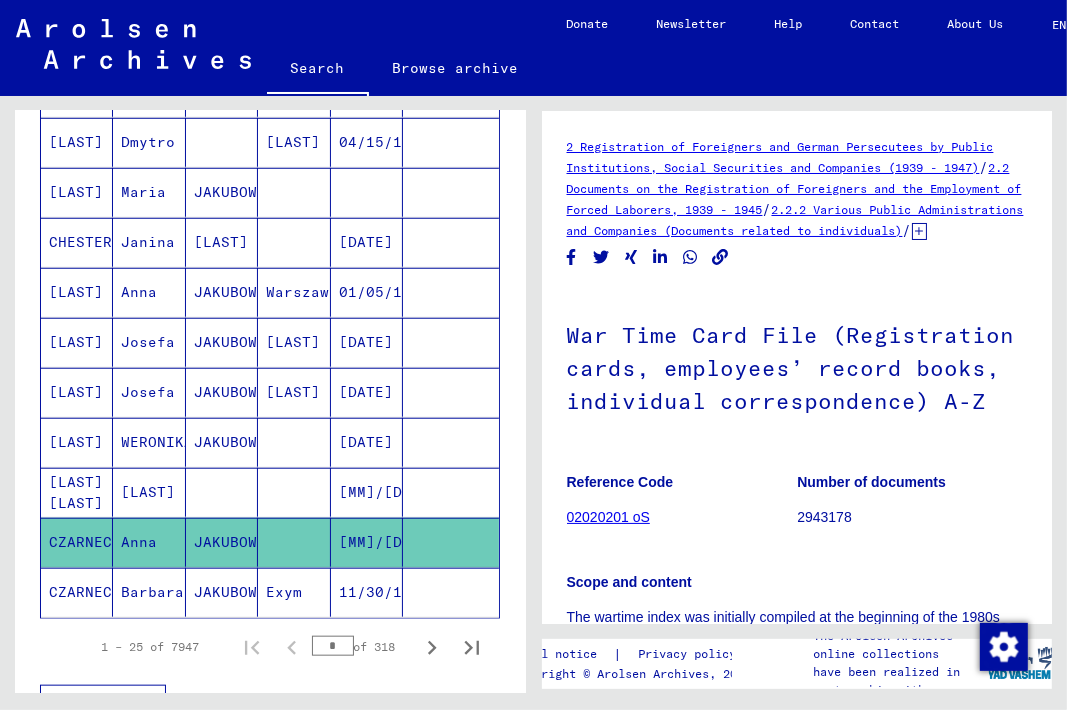 scroll, scrollTop: 324, scrollLeft: 0, axis: vertical 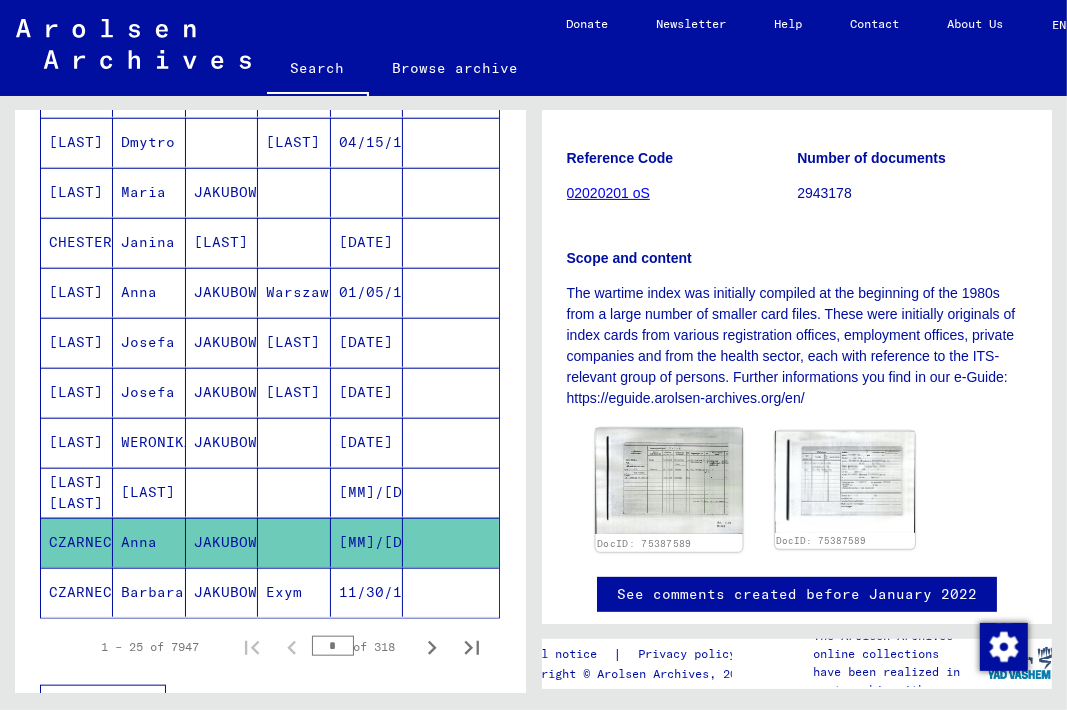 click 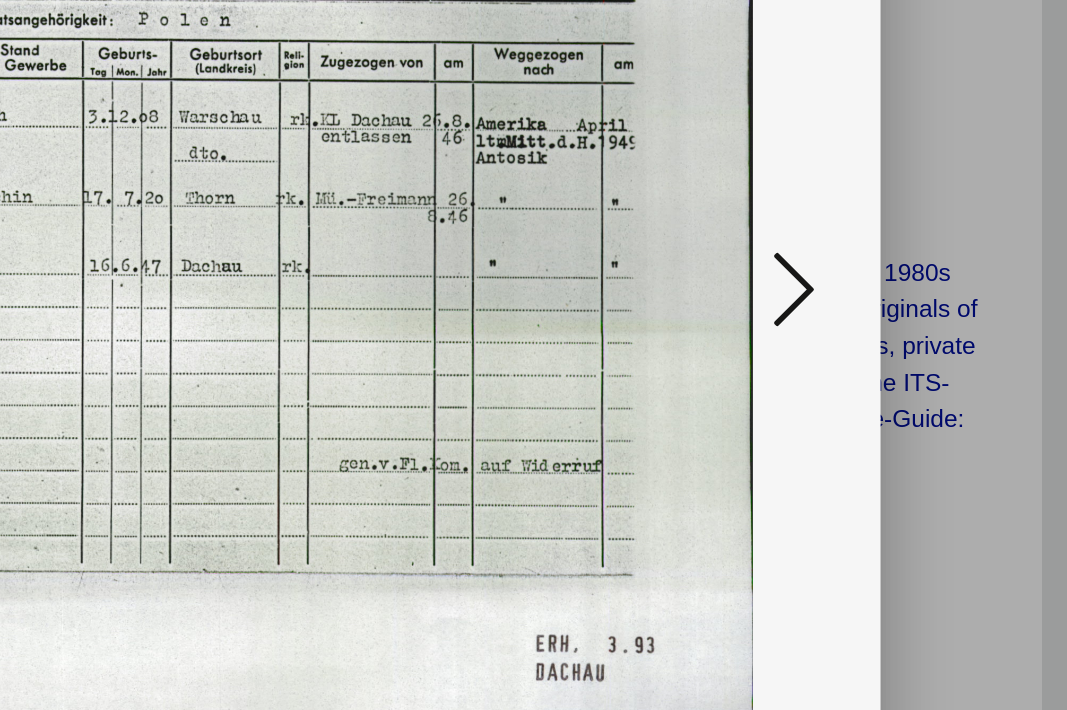 click at bounding box center [910, 303] 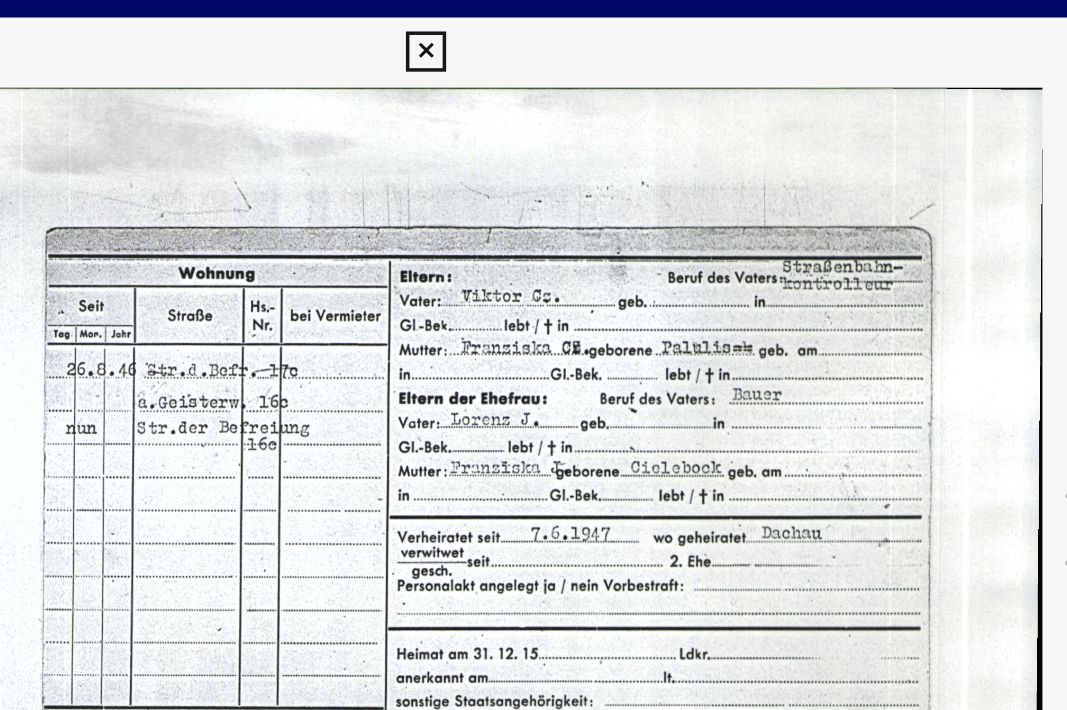 click at bounding box center [533, 30] 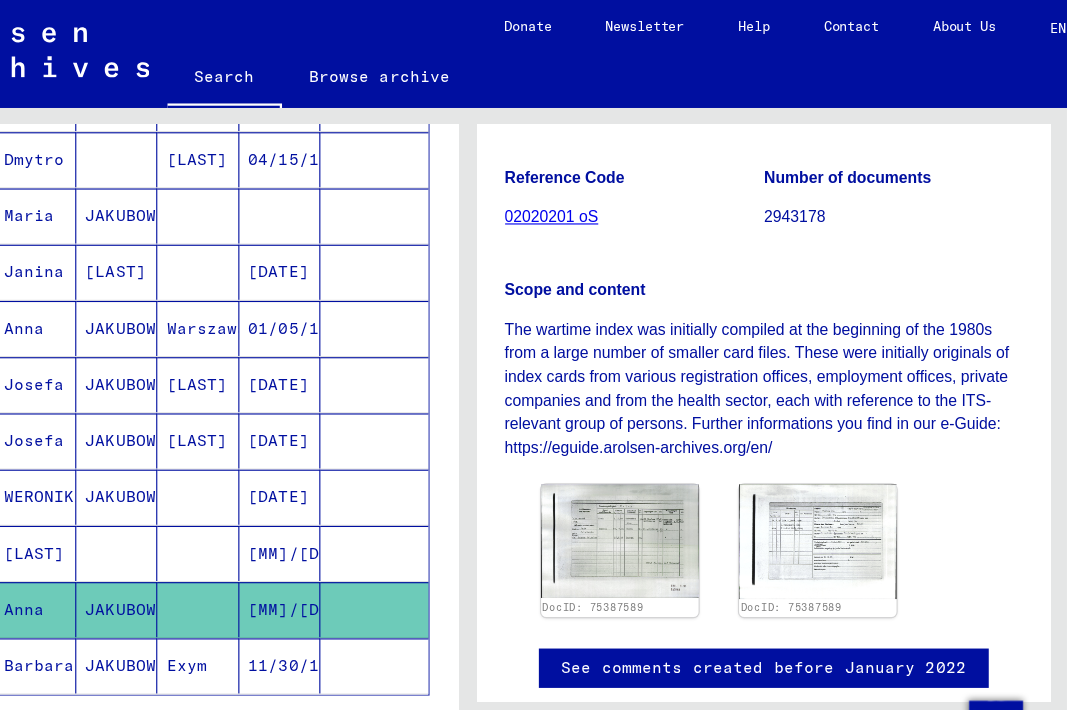 scroll, scrollTop: 0, scrollLeft: 0, axis: both 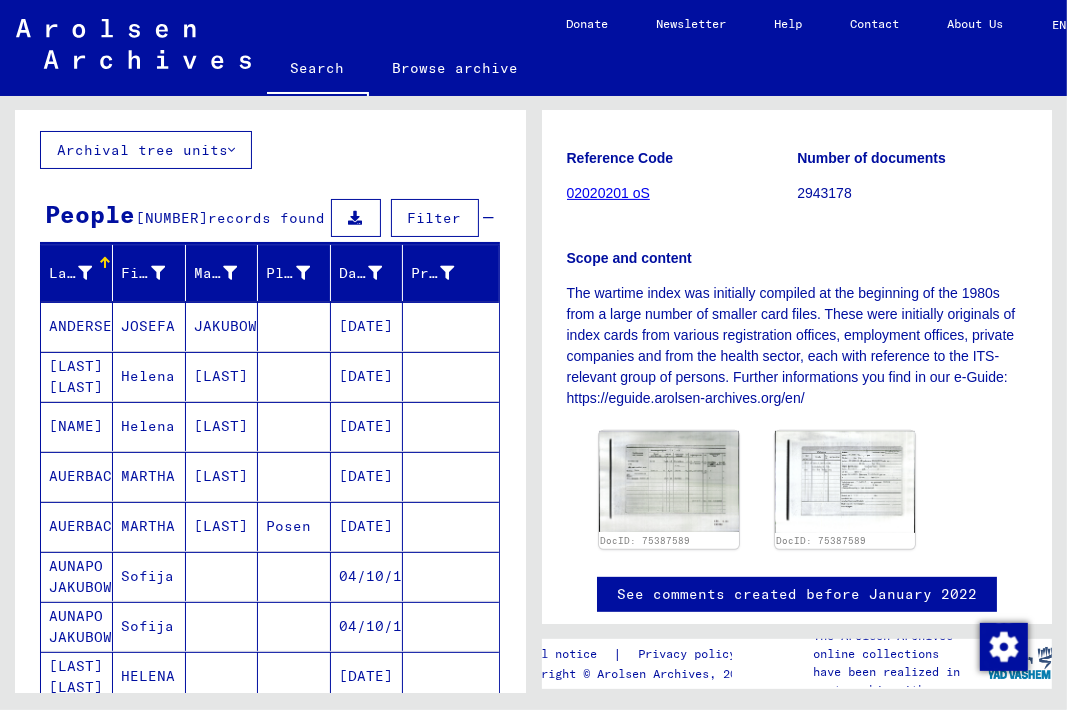 click on "JOSEFA" at bounding box center [149, 376] 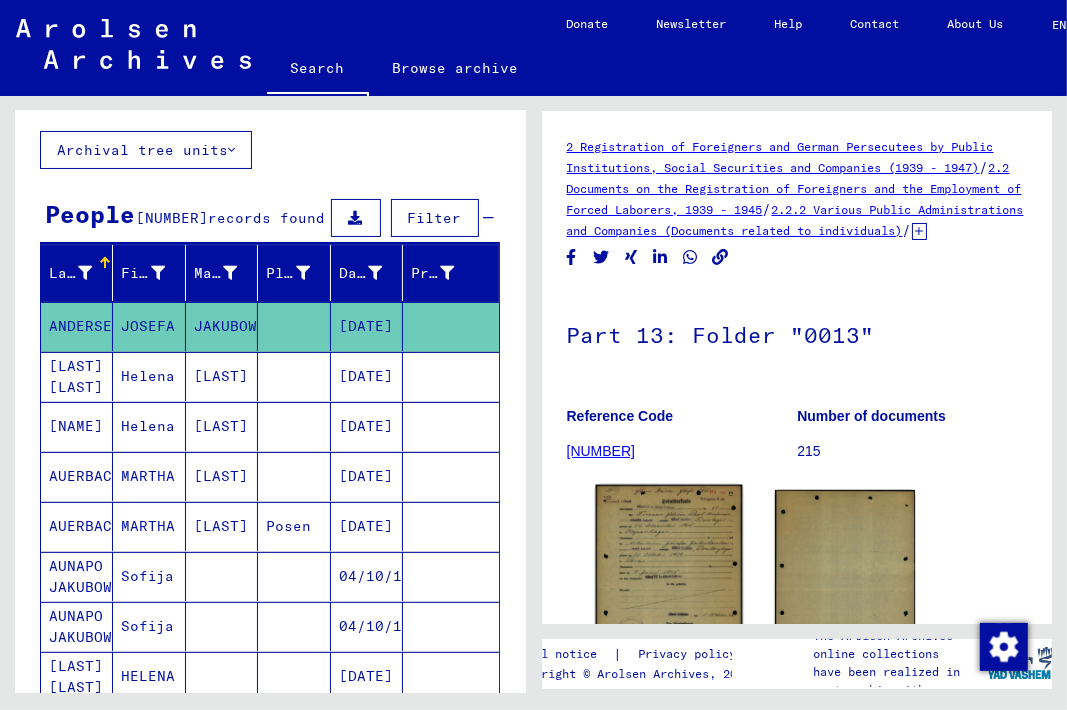 click 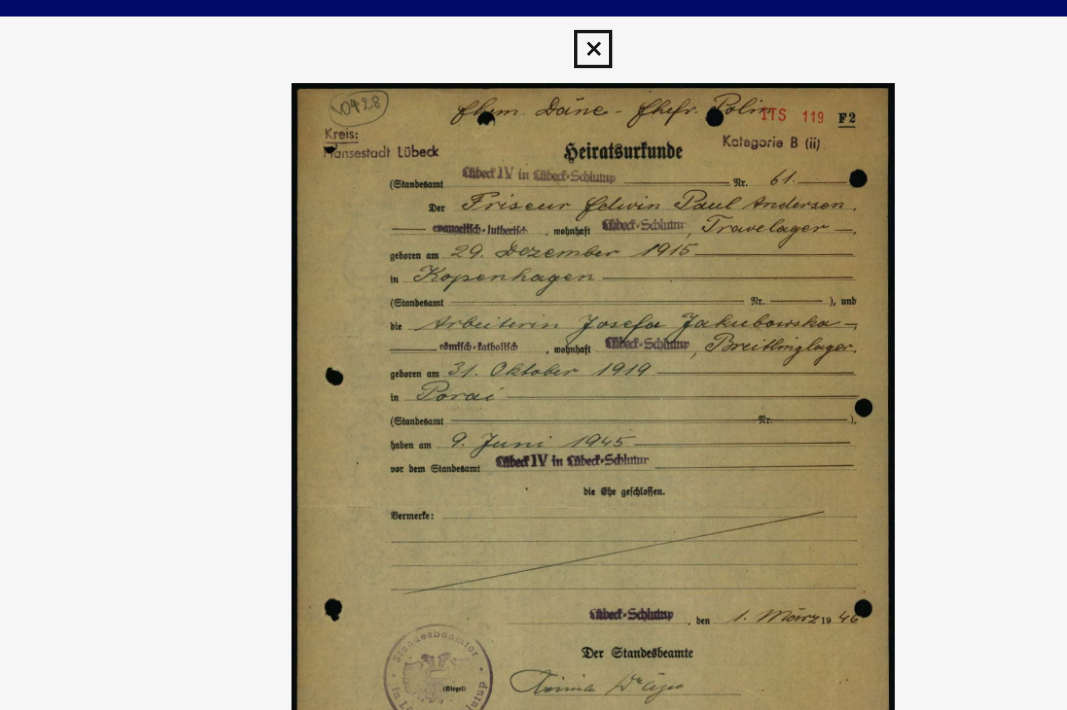 click at bounding box center [533, 30] 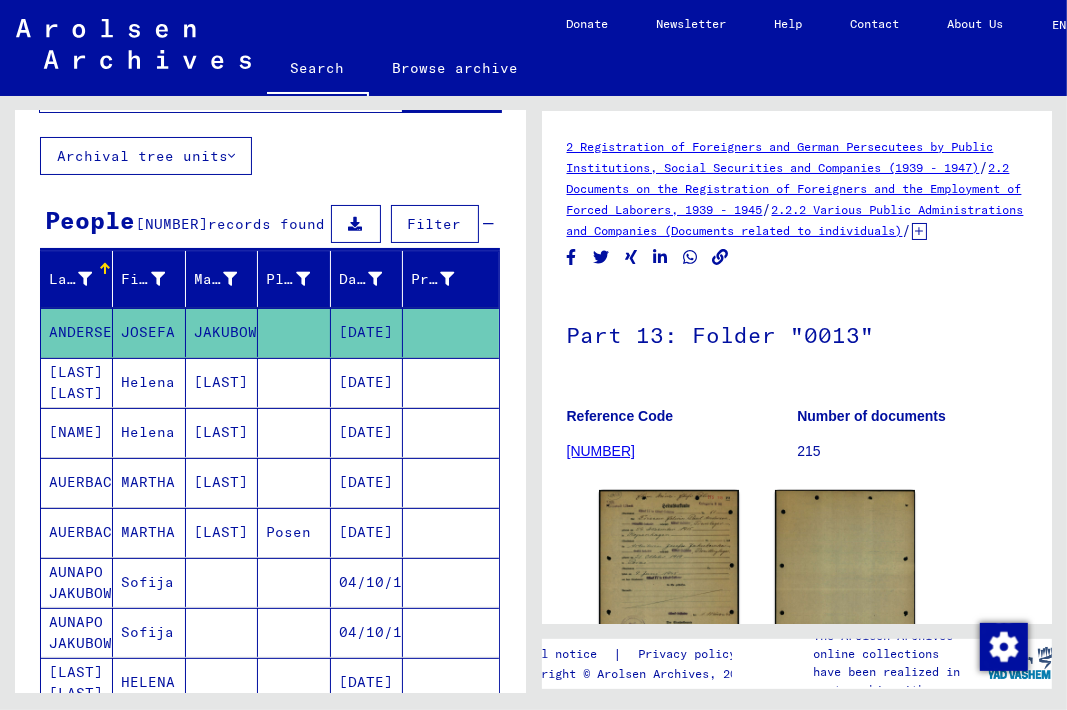 scroll, scrollTop: 0, scrollLeft: 0, axis: both 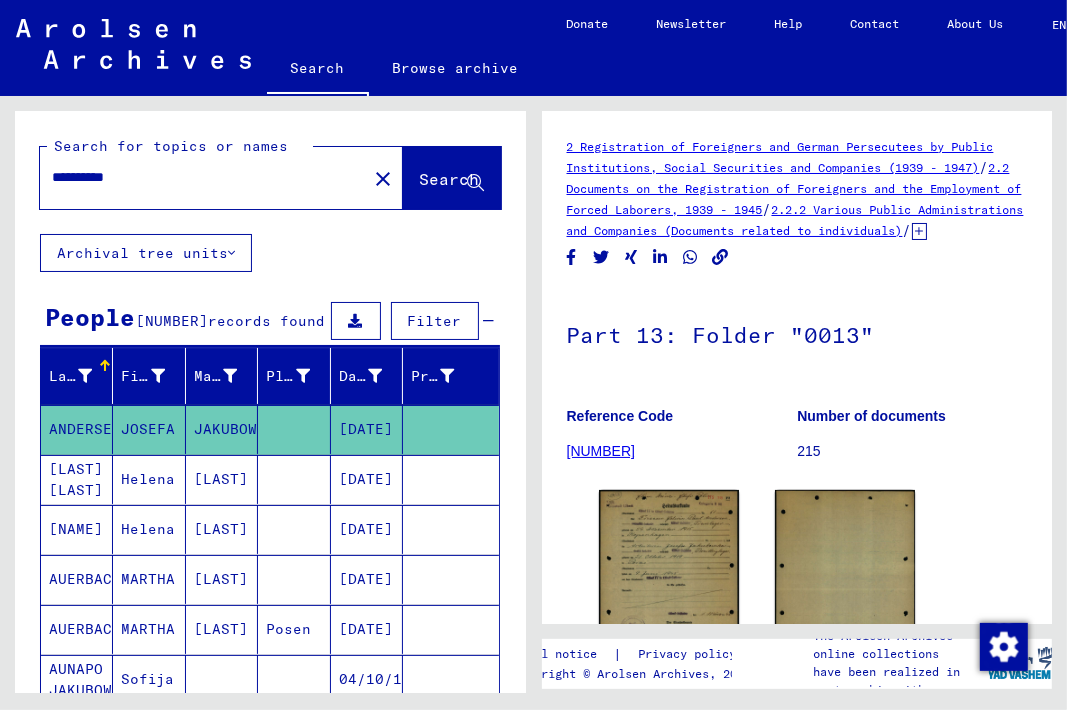 click on "**********" at bounding box center (203, 177) 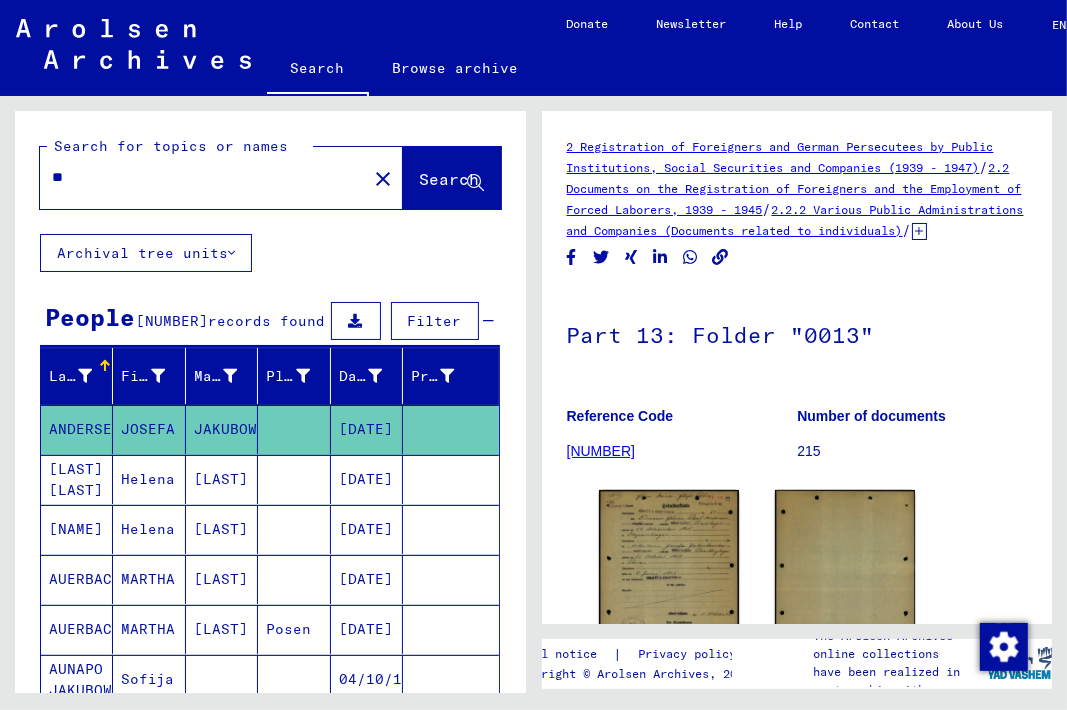 type on "*" 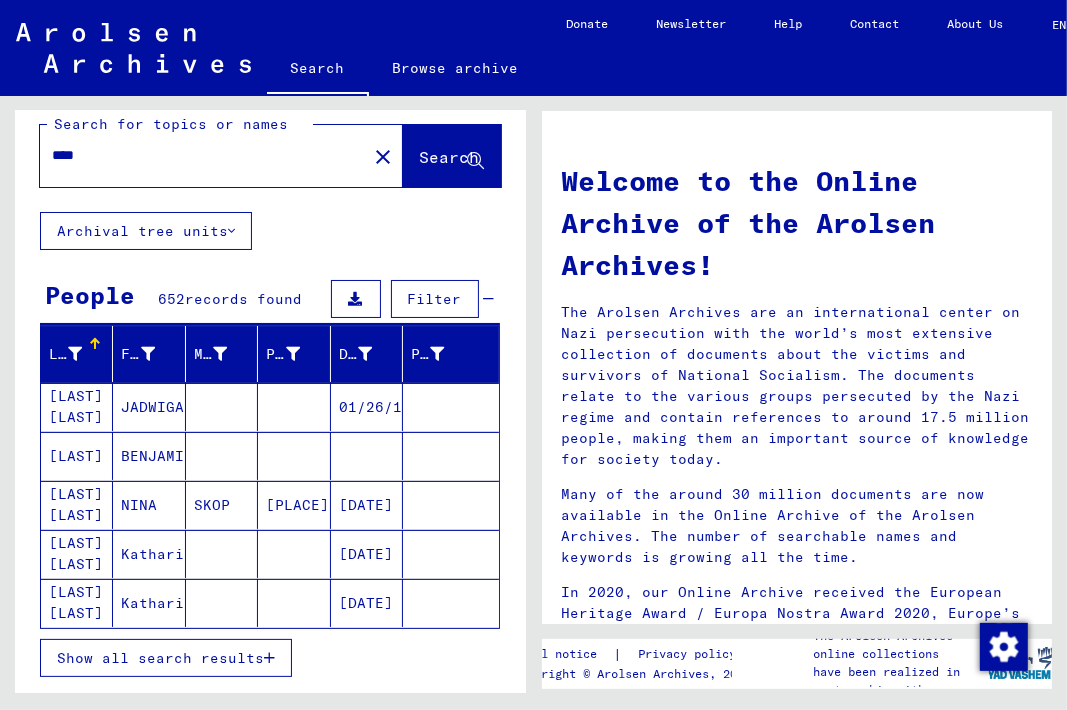 scroll, scrollTop: 0, scrollLeft: 0, axis: both 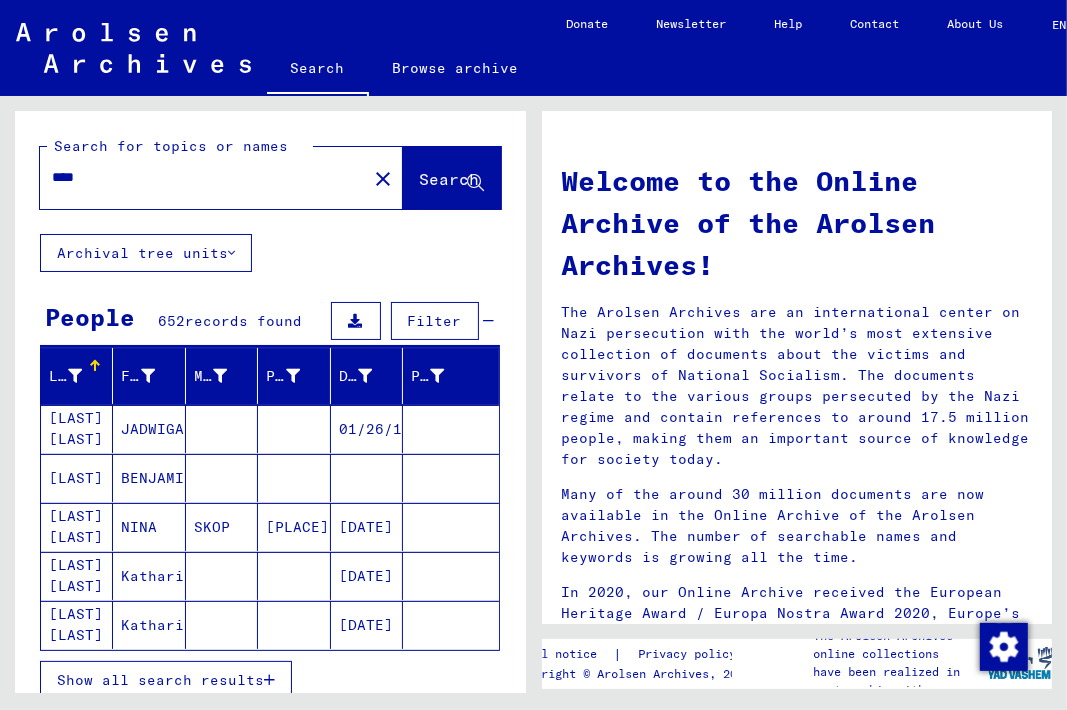 click on "****" at bounding box center [197, 177] 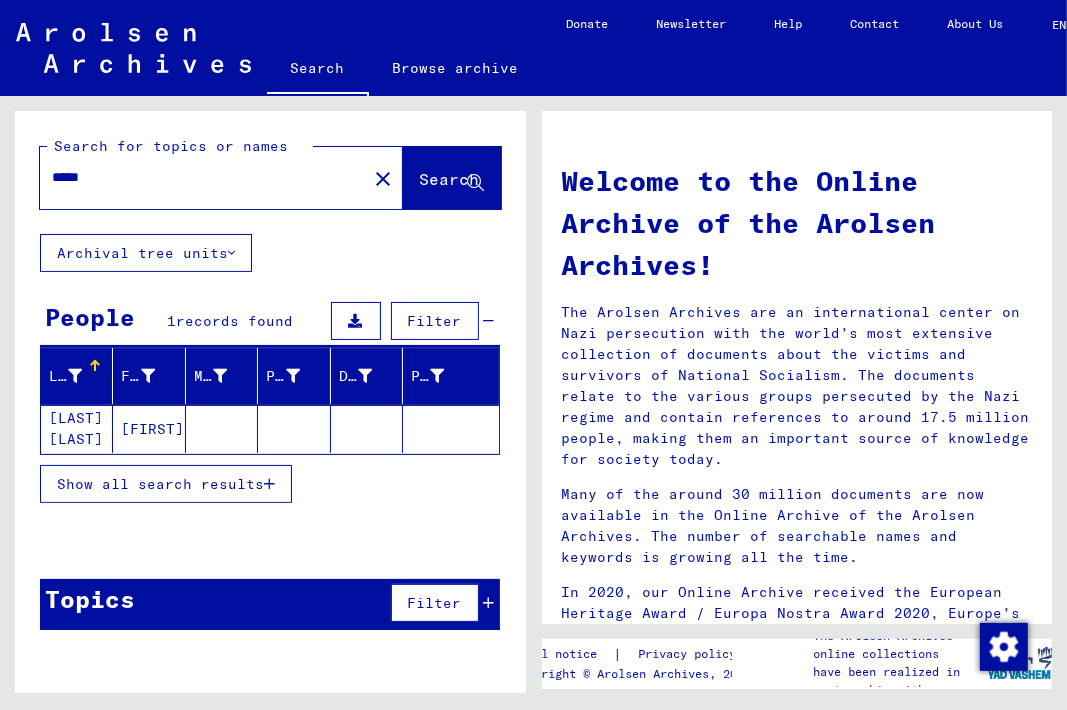 click on "[FIRST]" 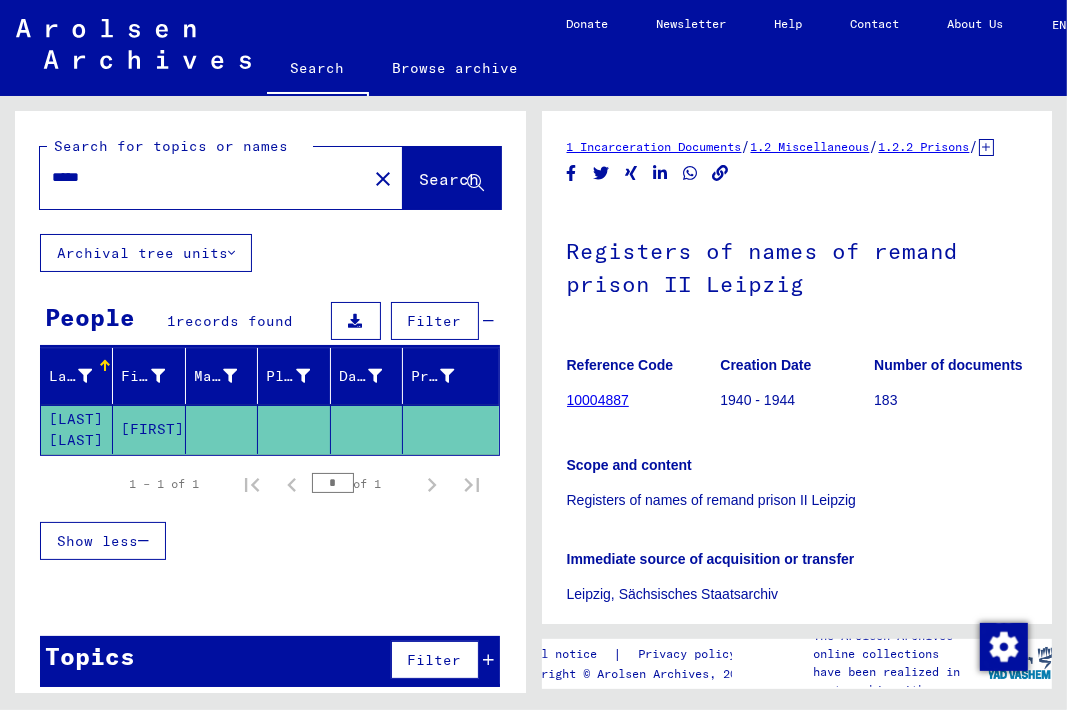 click on "*****" 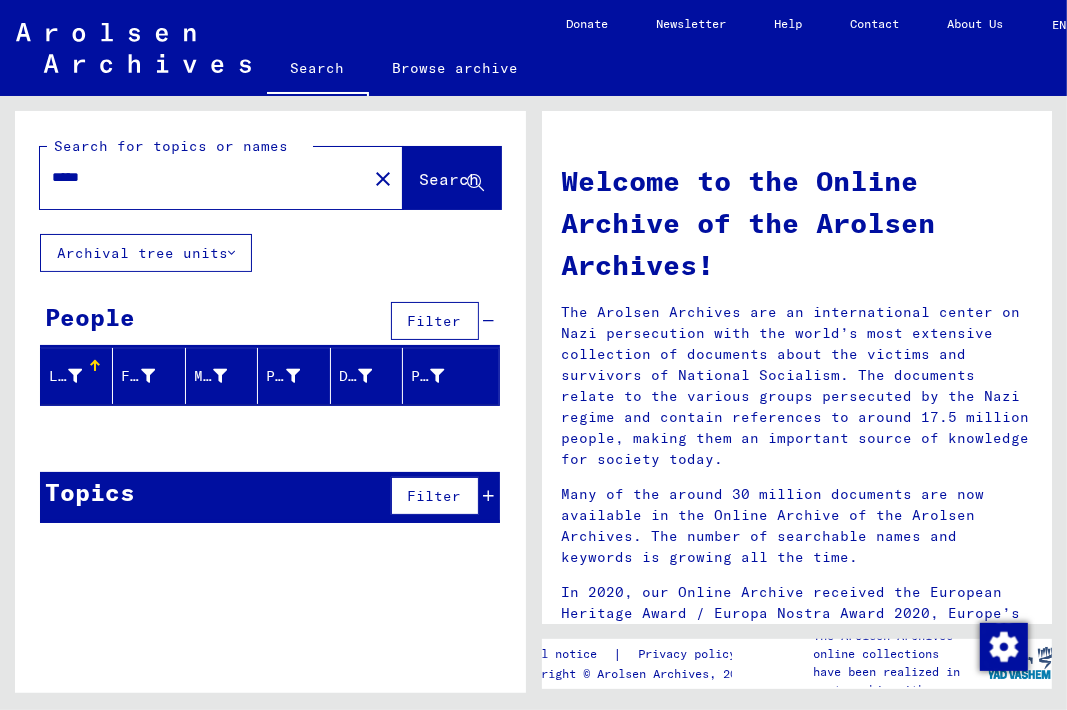 click on "Search" 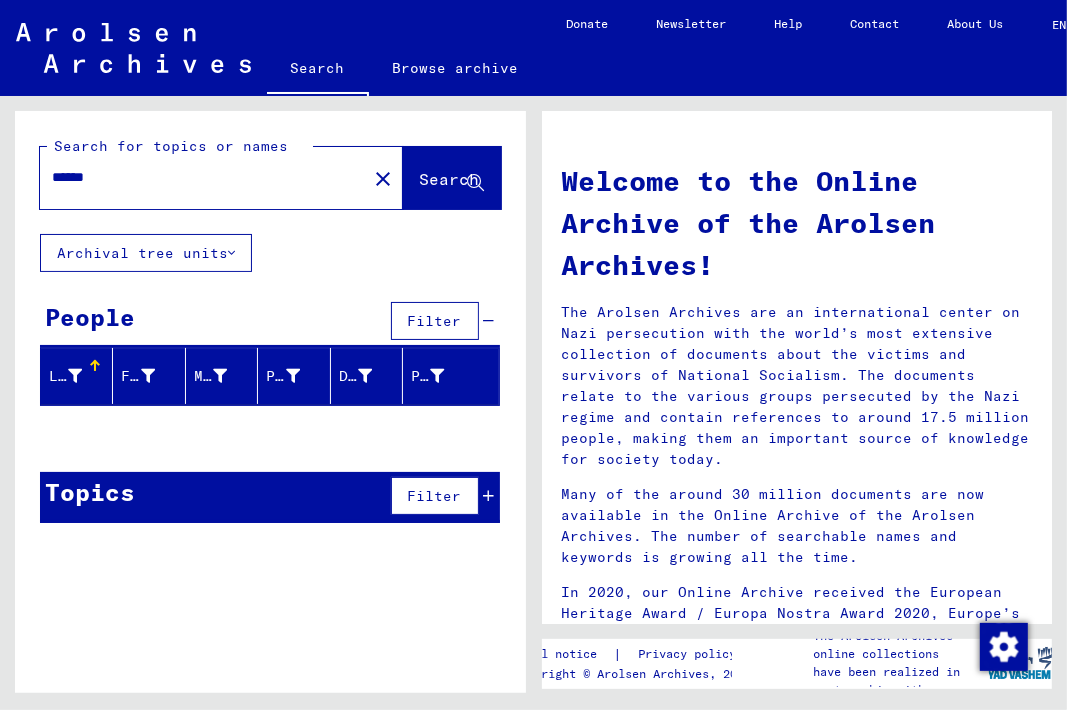 click on "Search" 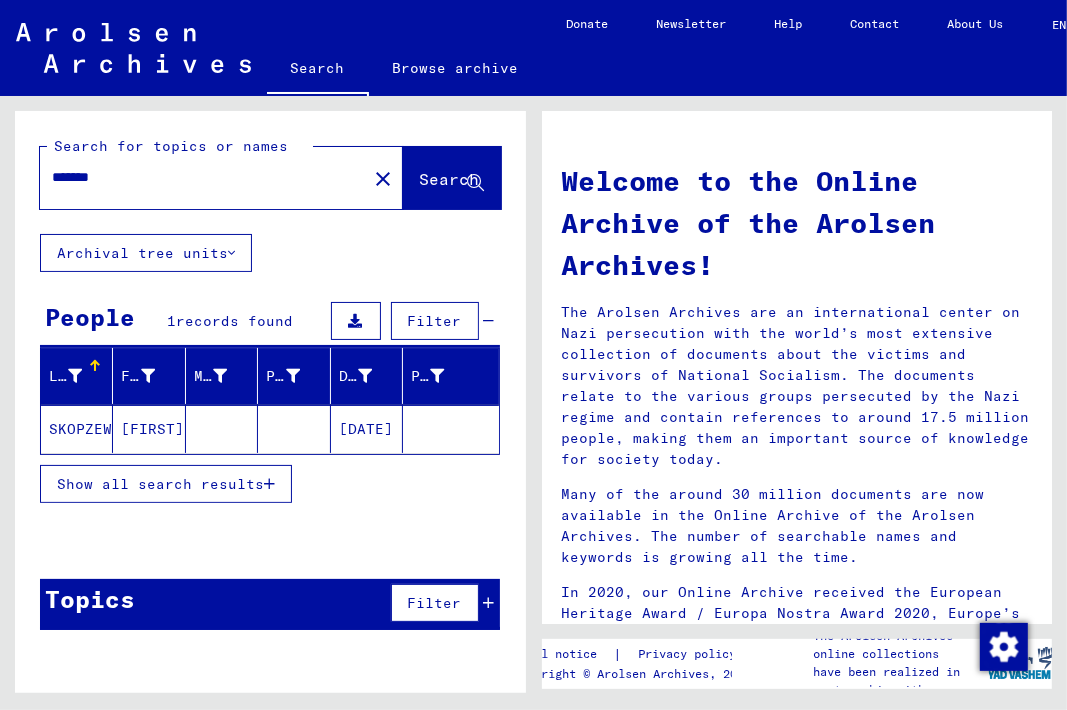 click on "*******" at bounding box center (197, 177) 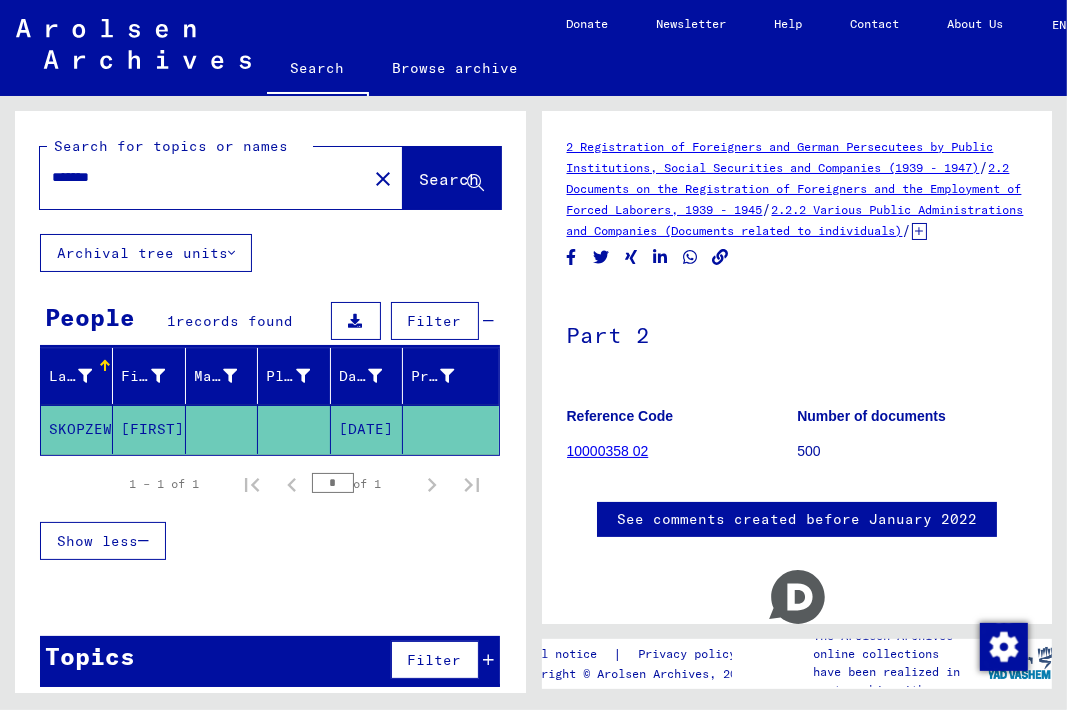 scroll, scrollTop: 112, scrollLeft: 0, axis: vertical 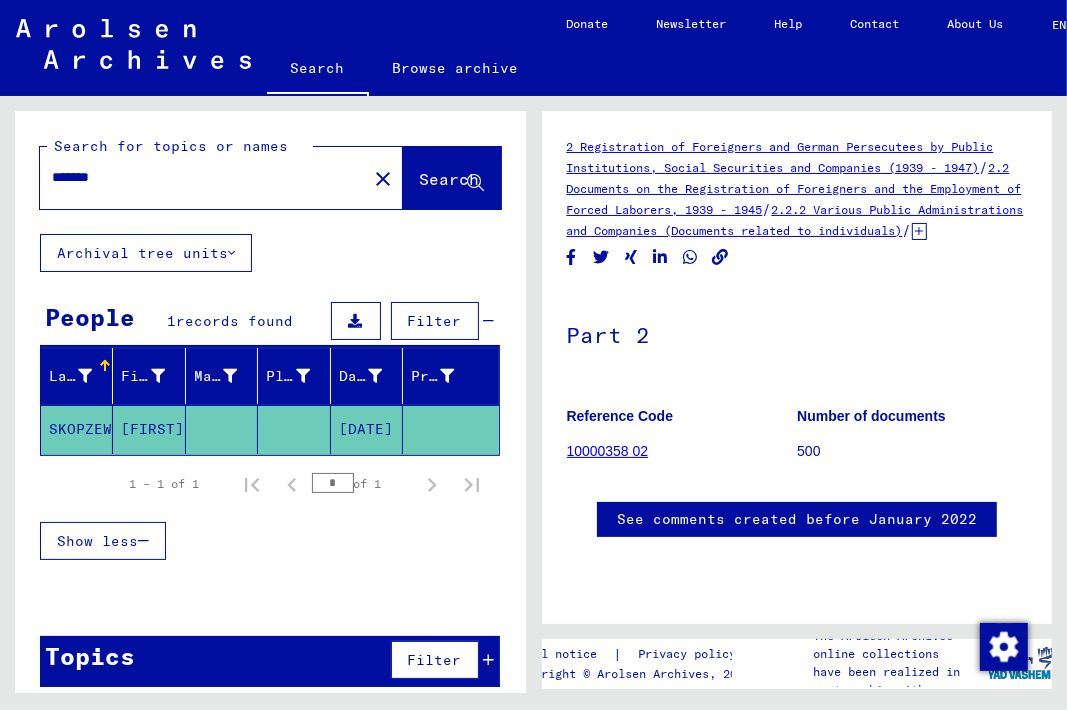 click on "*******" at bounding box center (203, 177) 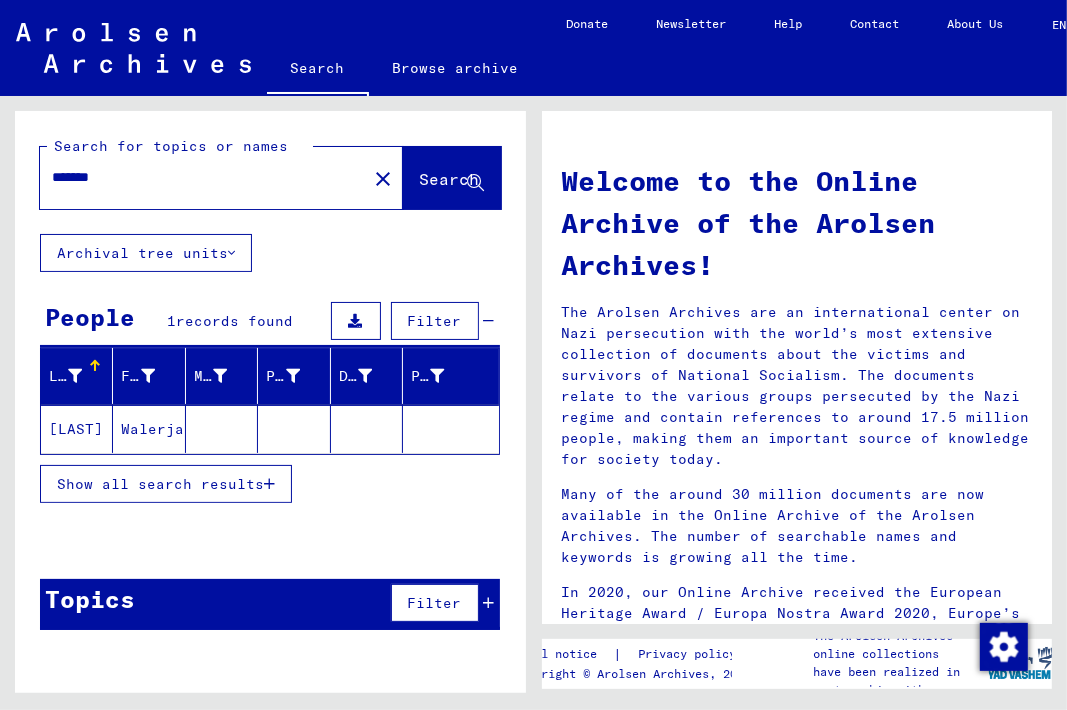 click on "Walerjan" 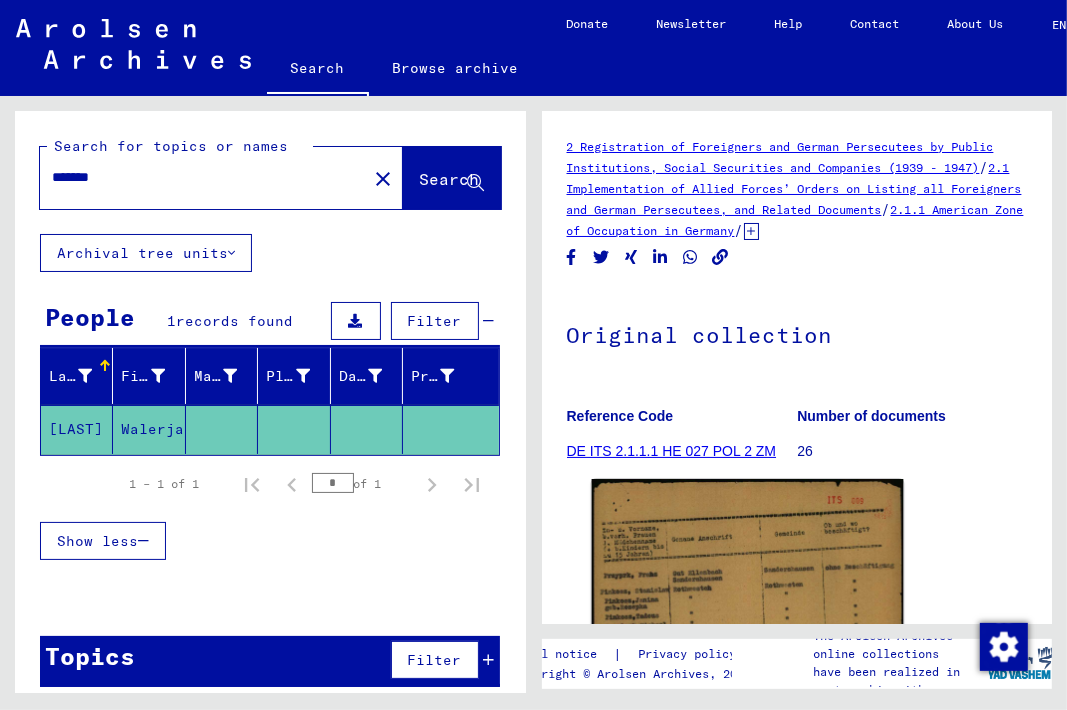 click 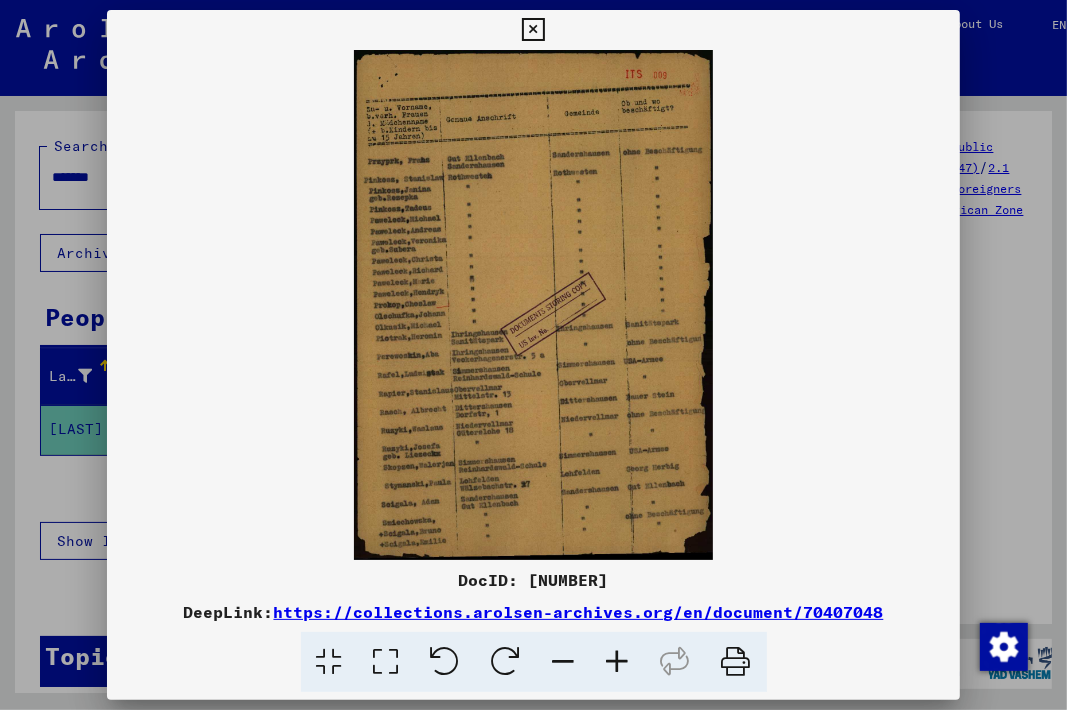 click at bounding box center [533, 30] 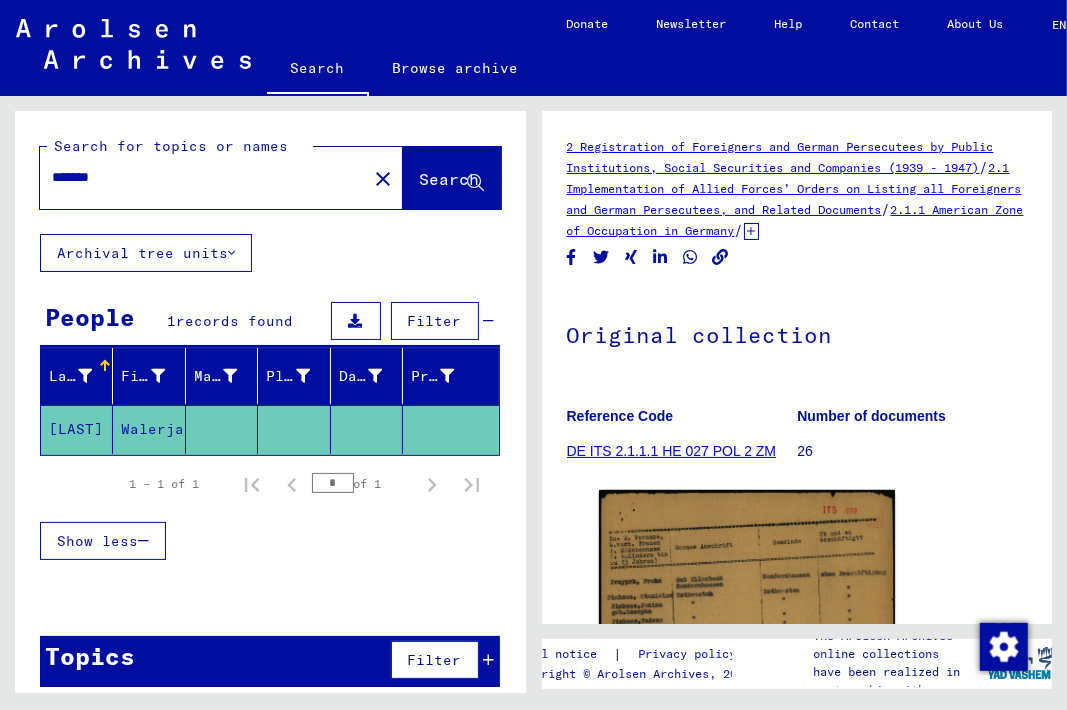 click on "*******" at bounding box center (203, 177) 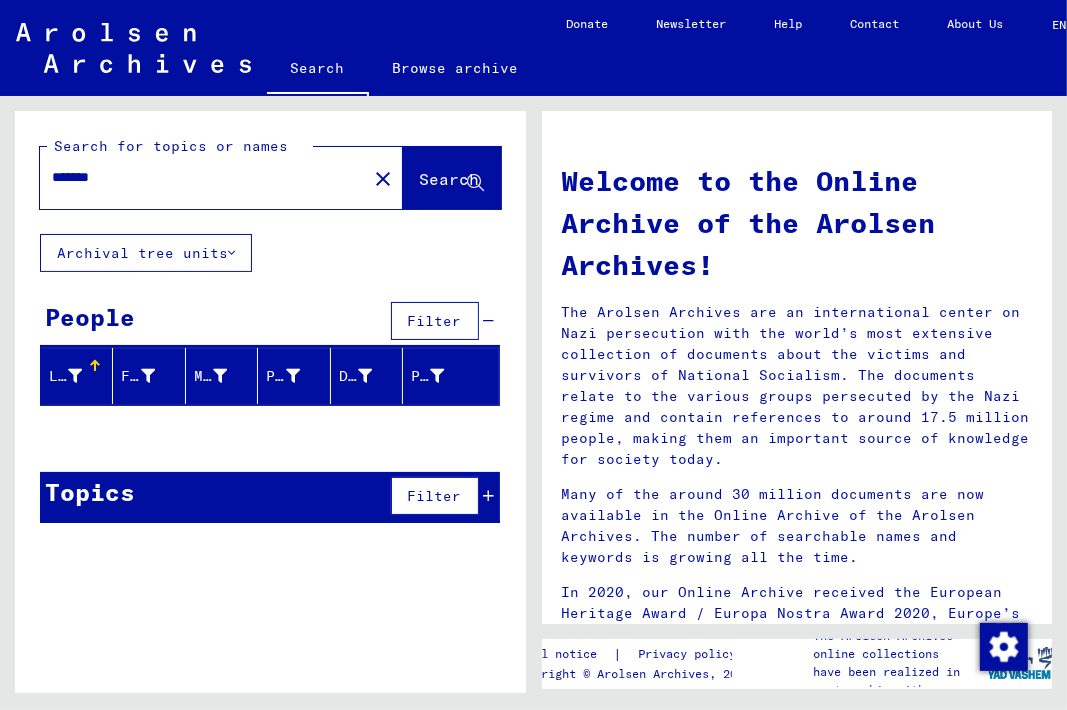 click on "*******" at bounding box center [197, 177] 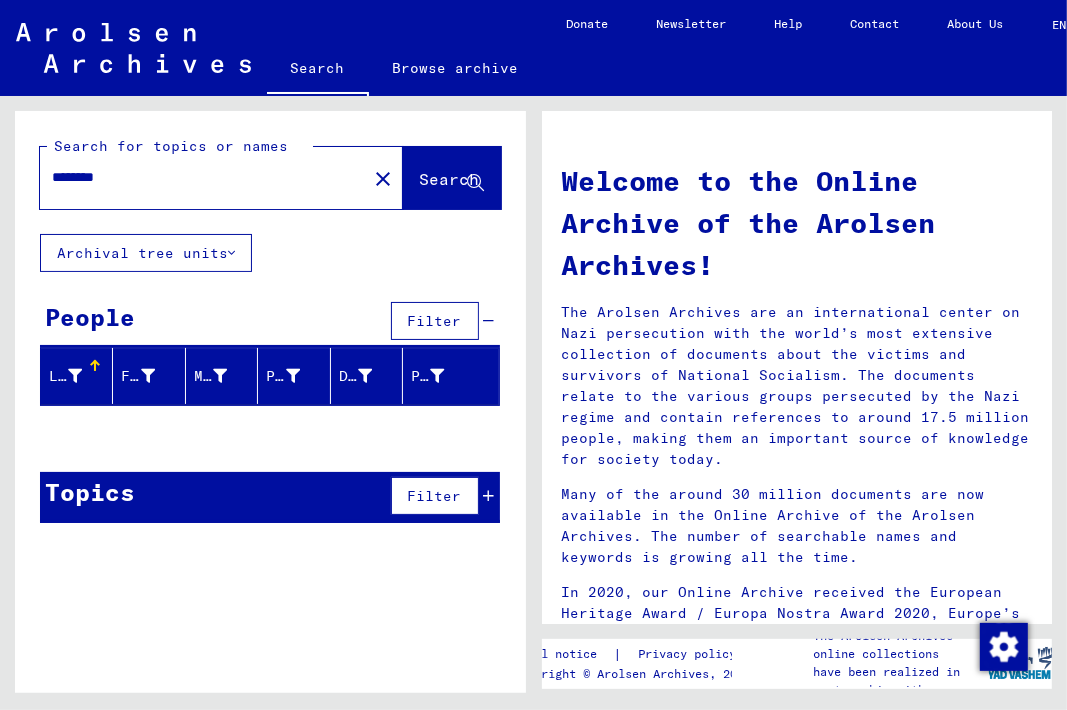 click on "Search" 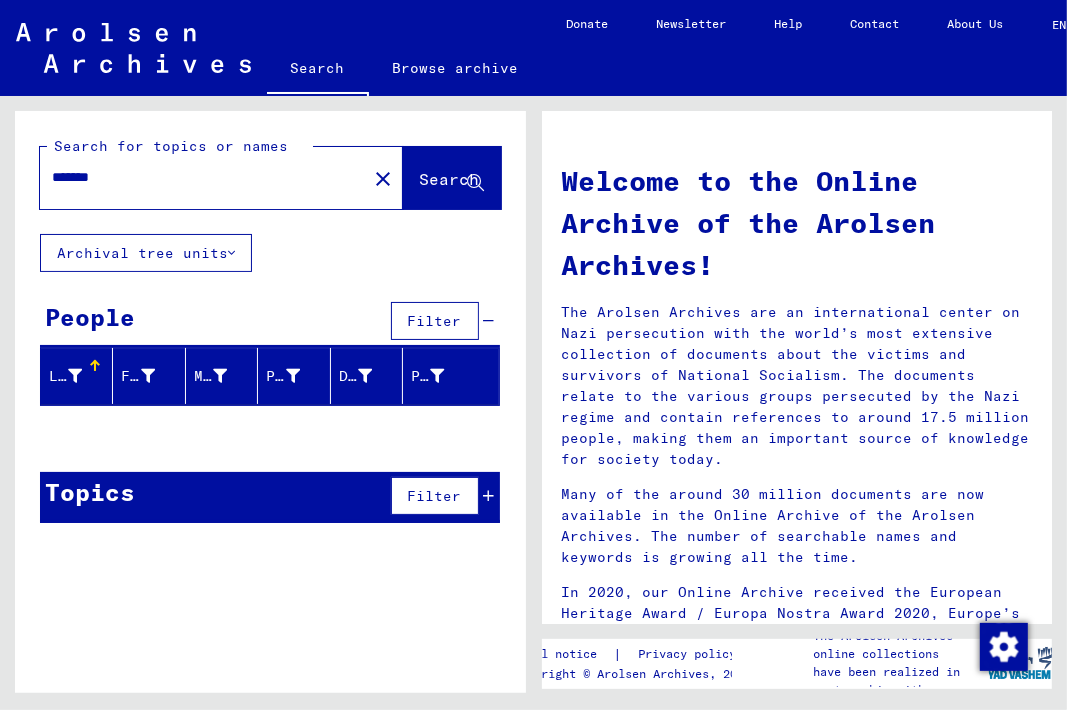 click on "Search" 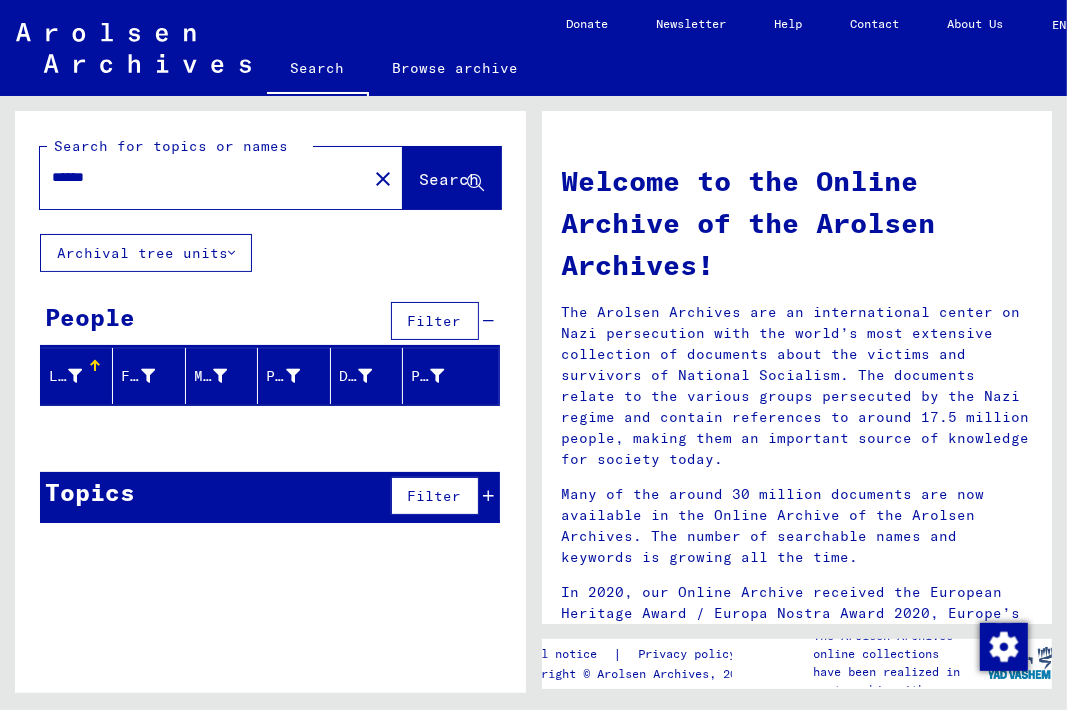 click 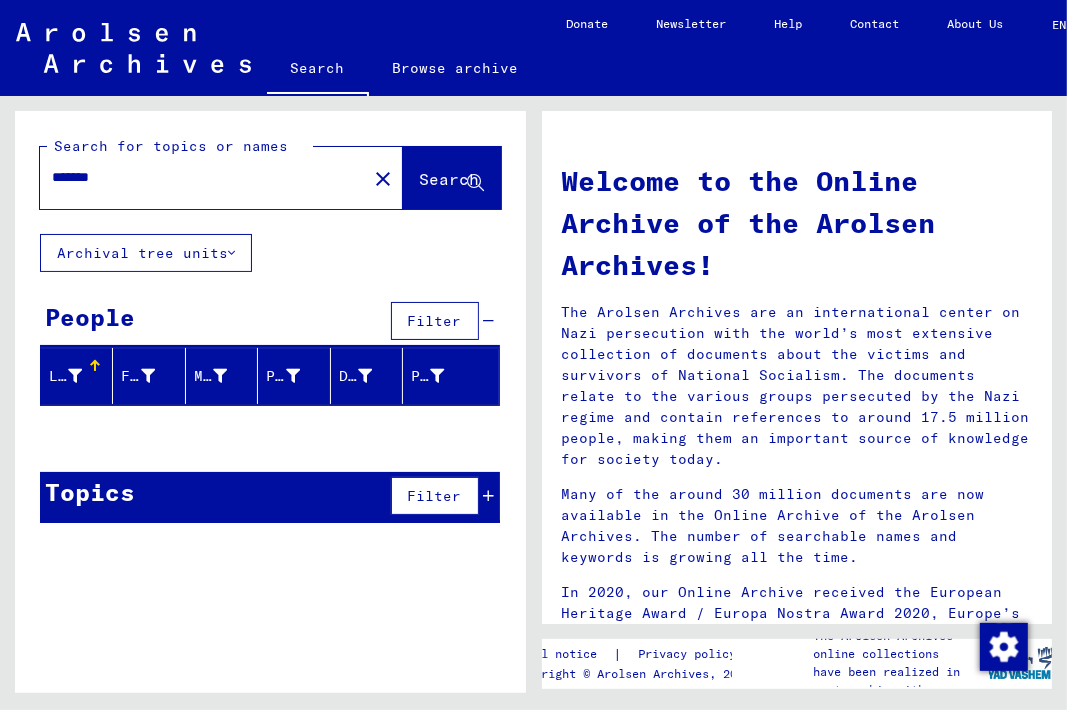 click on "Search" 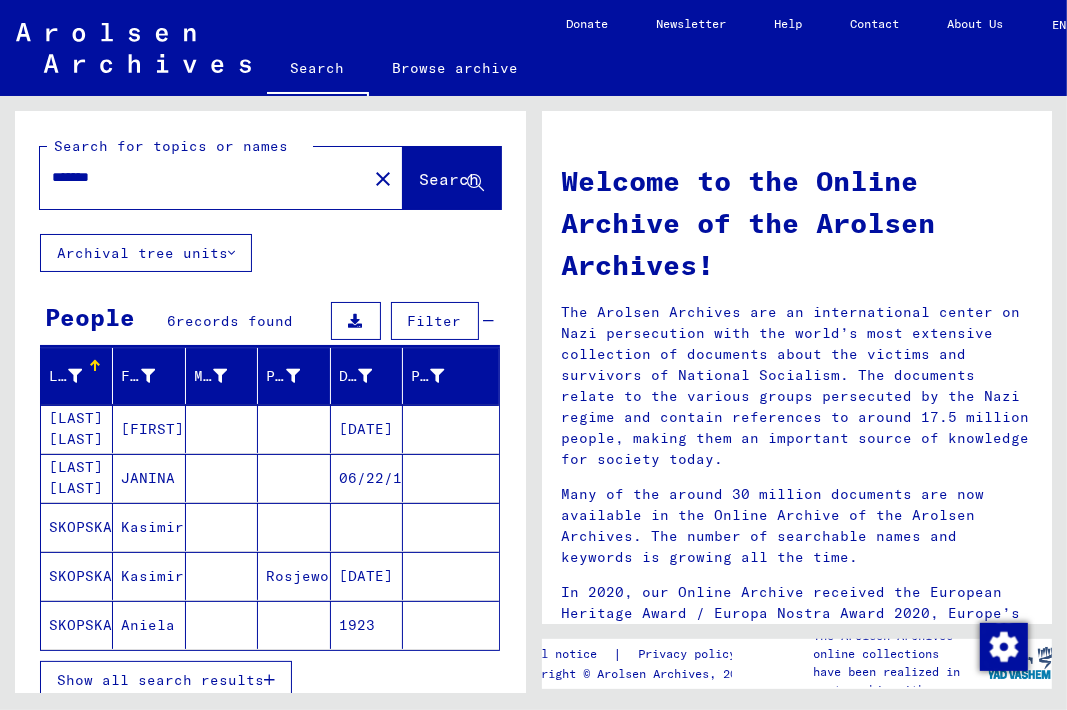 click on "[LAST] [LAST]" at bounding box center [77, 527] 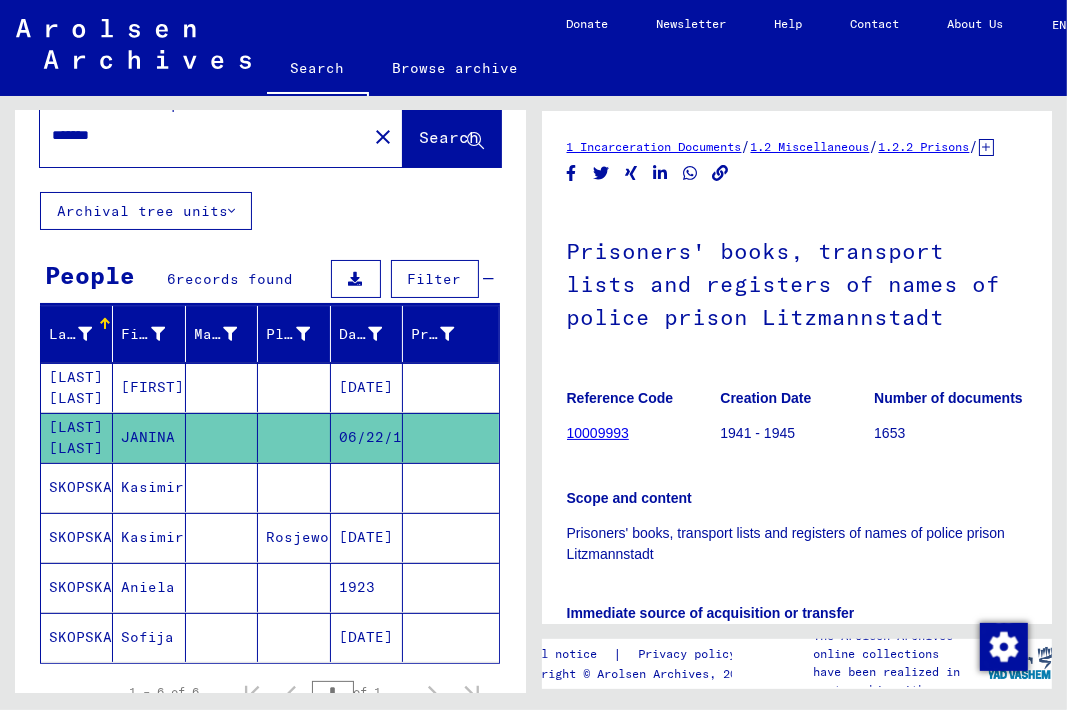 scroll, scrollTop: 46, scrollLeft: 0, axis: vertical 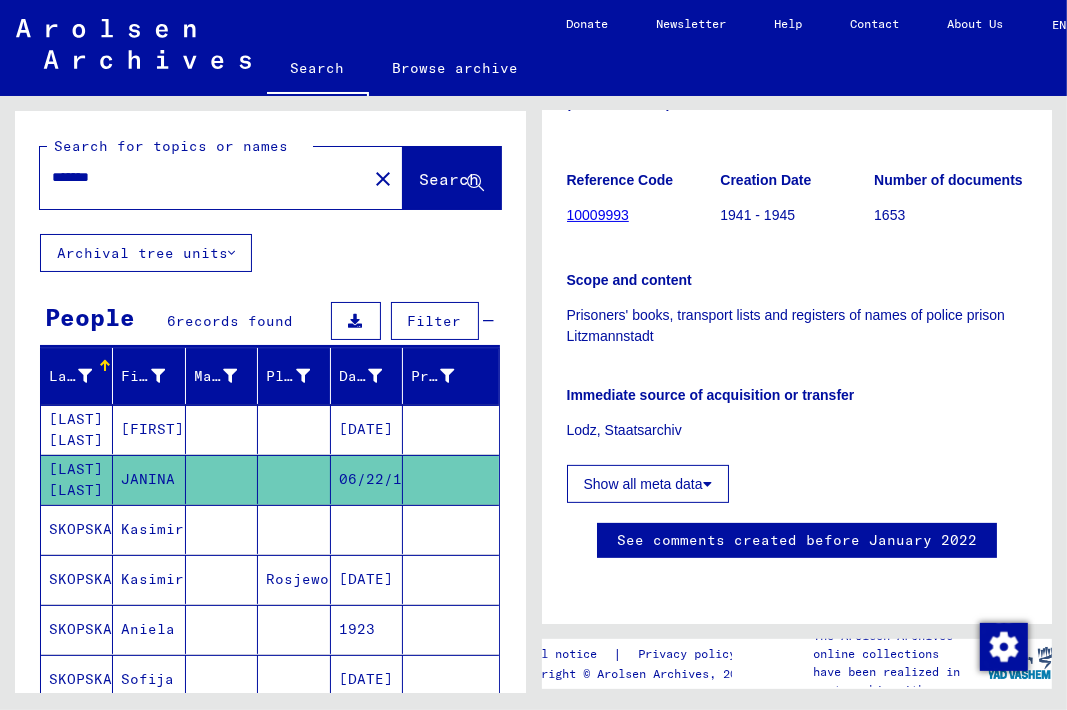 click on "*******" at bounding box center [203, 177] 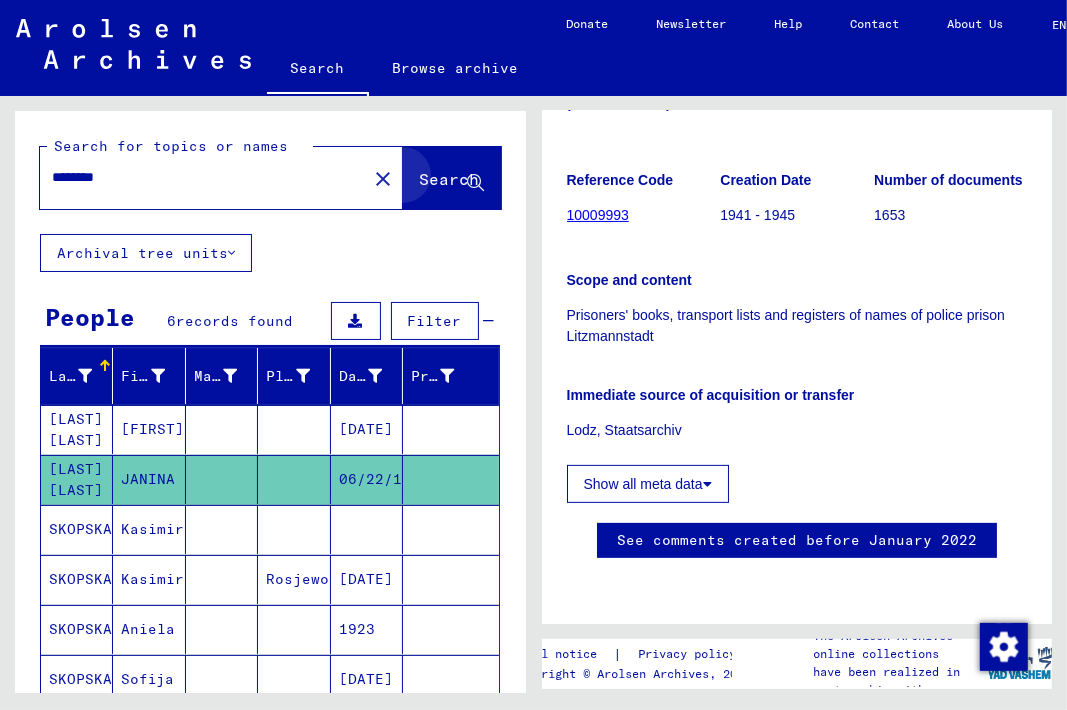 click on "Search" 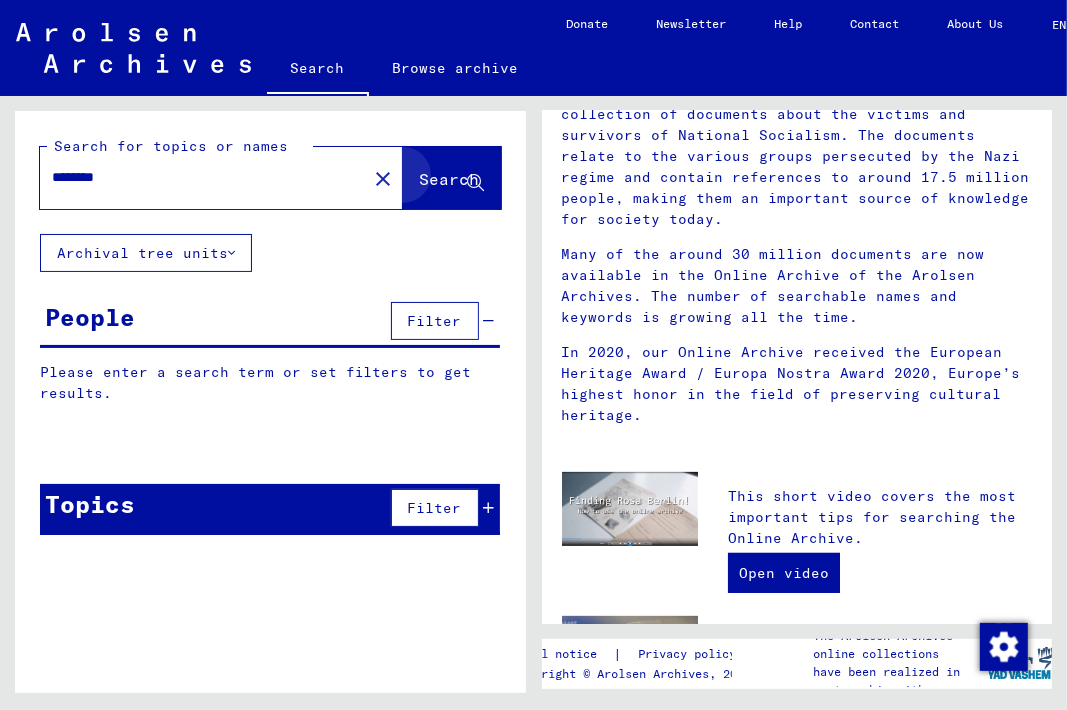 scroll, scrollTop: 0, scrollLeft: 0, axis: both 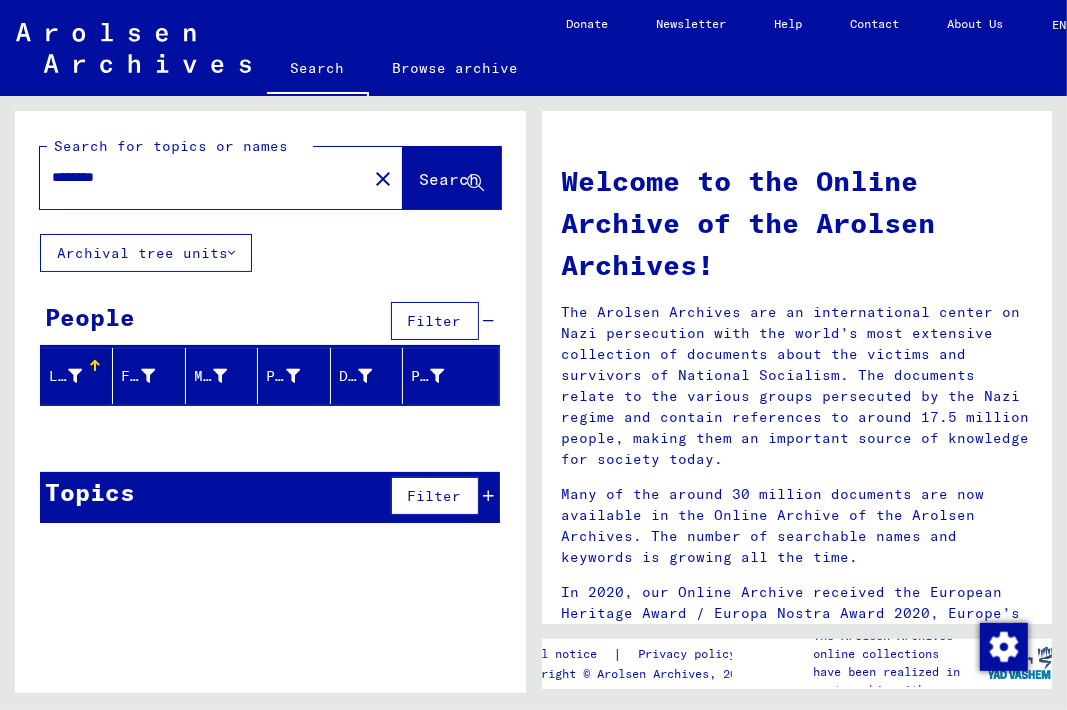 click on "********" at bounding box center [197, 177] 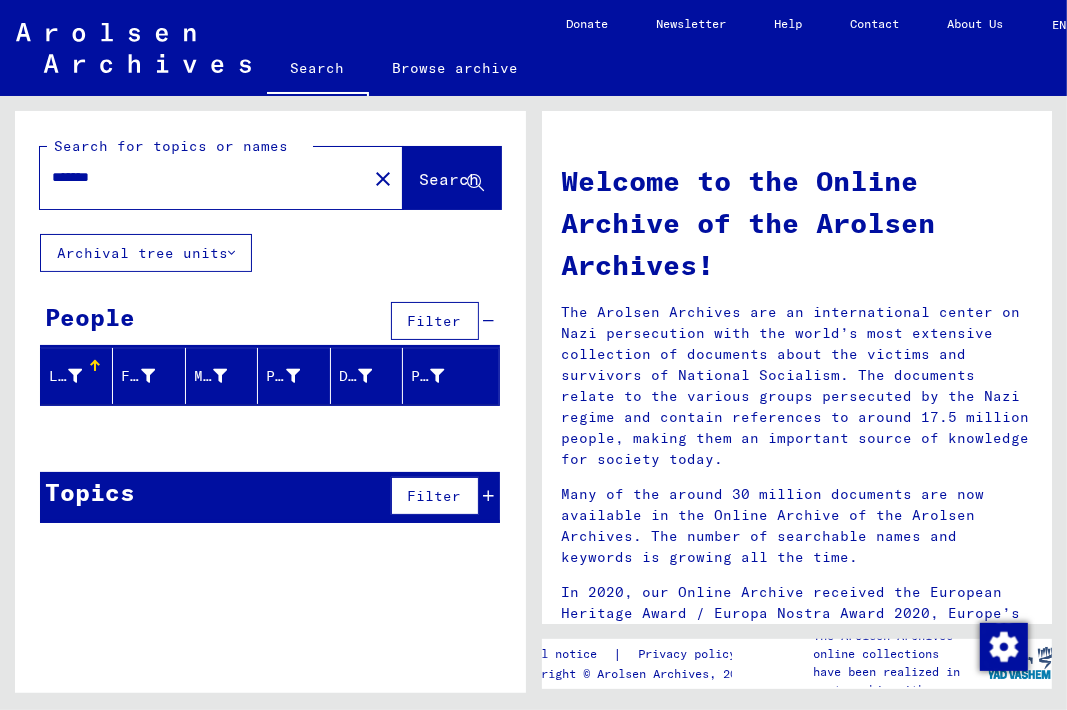 click on "*******" at bounding box center (197, 177) 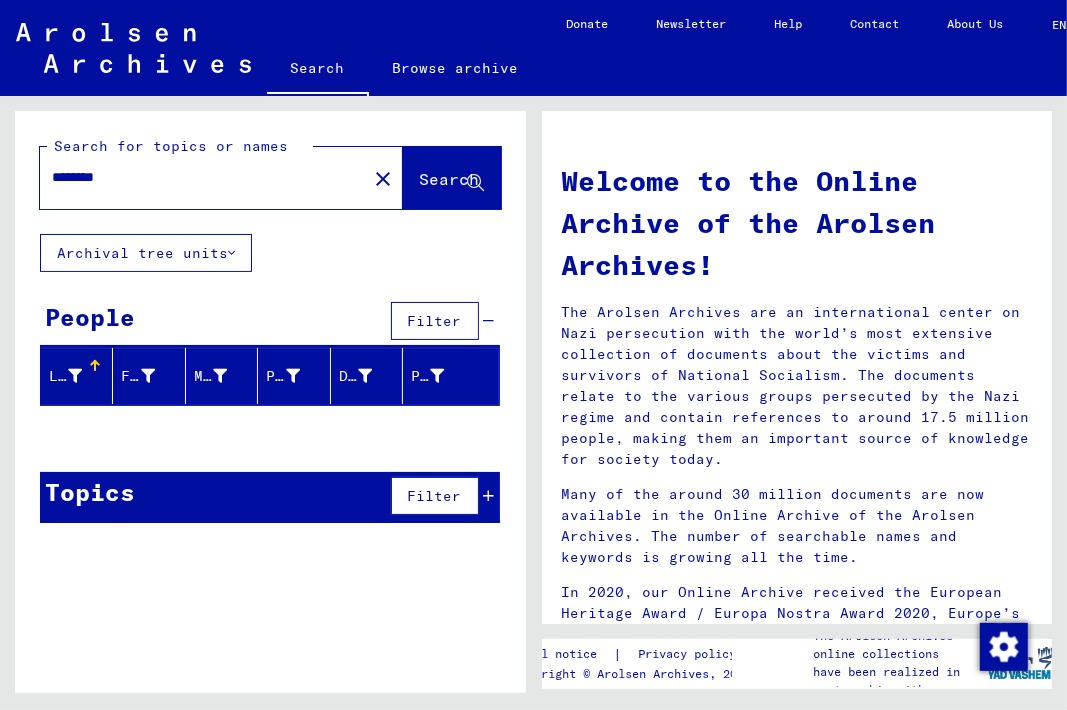 click on "Search" 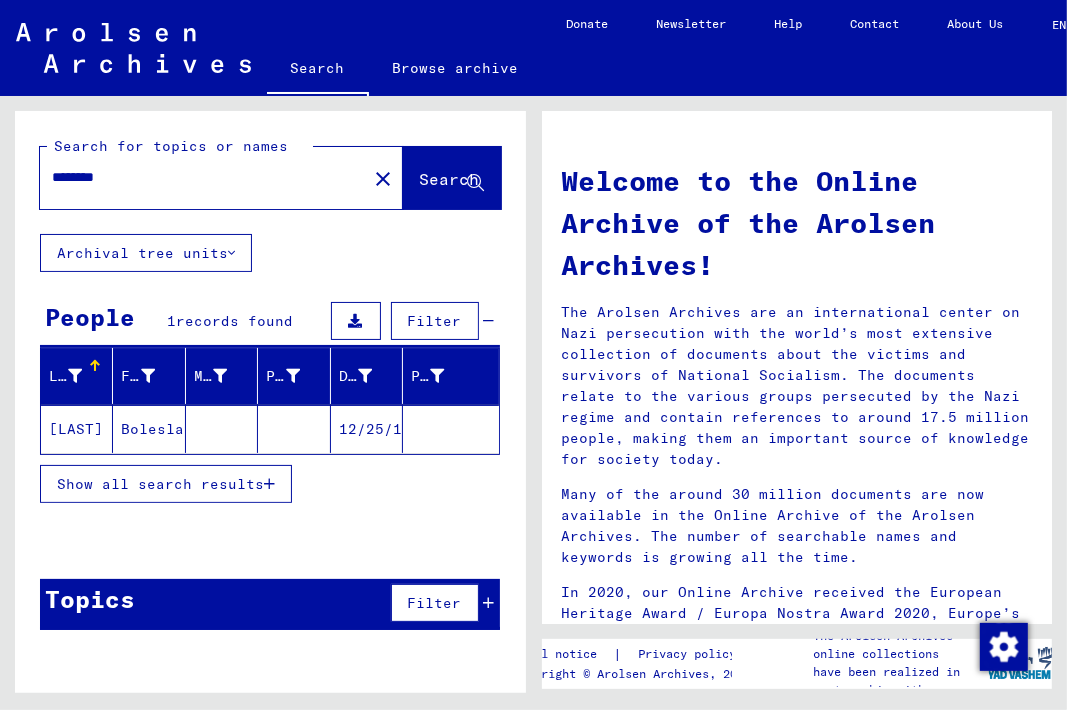 click on "Boleslav" 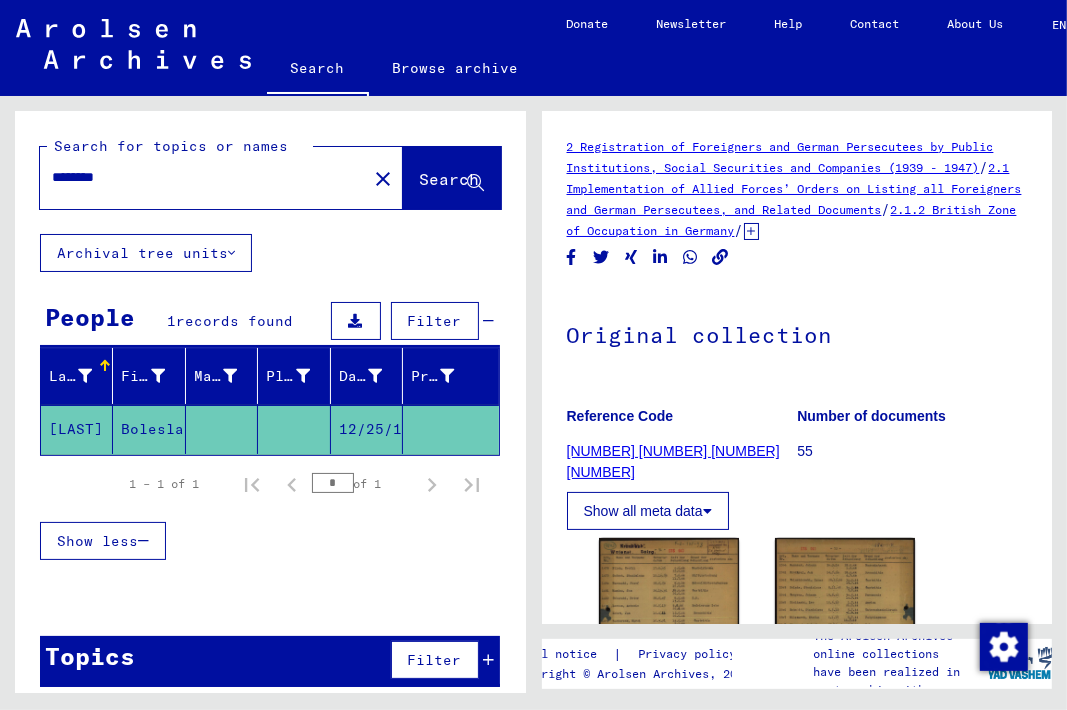 scroll, scrollTop: 26, scrollLeft: 0, axis: vertical 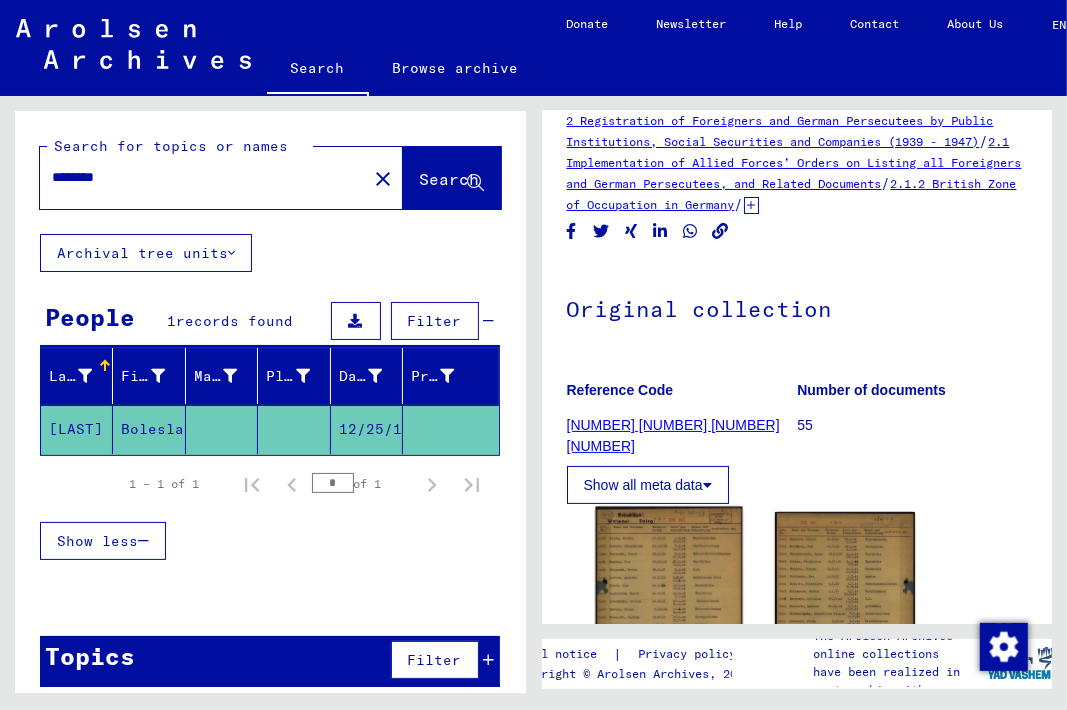 click 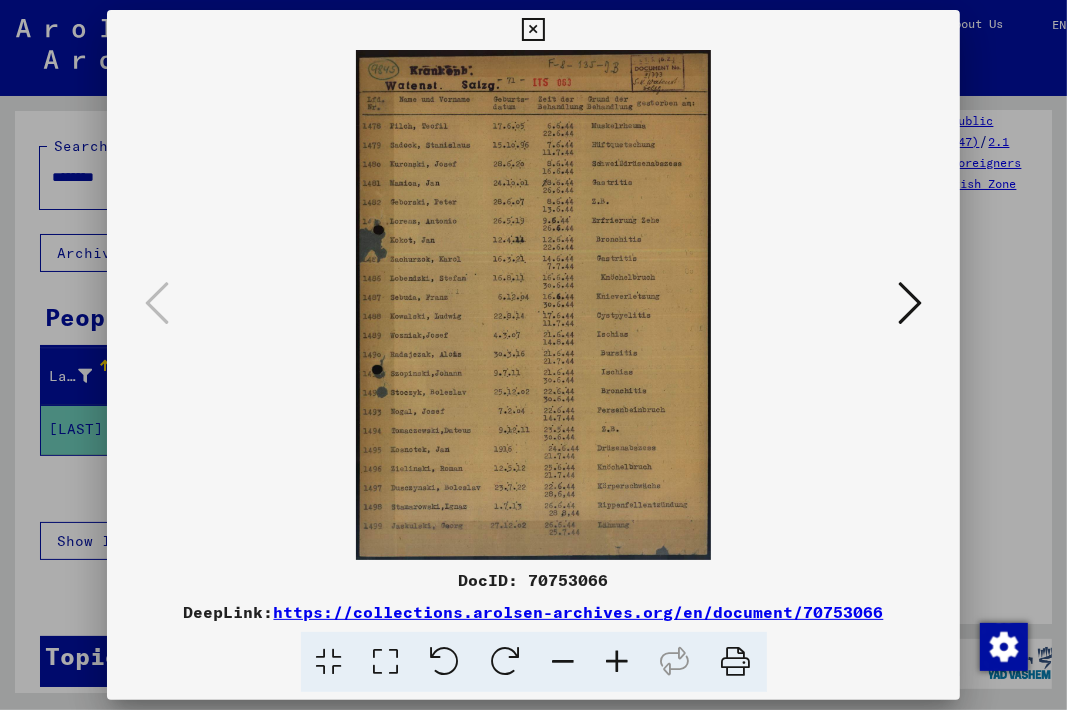 scroll, scrollTop: 0, scrollLeft: 0, axis: both 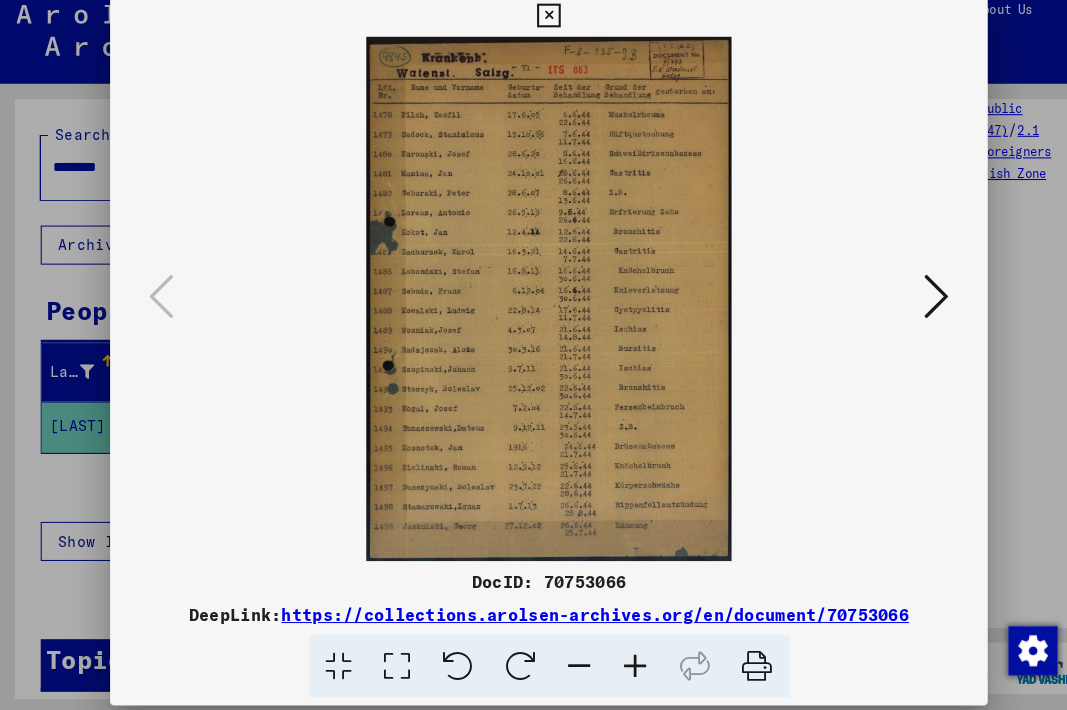 click at bounding box center (533, 30) 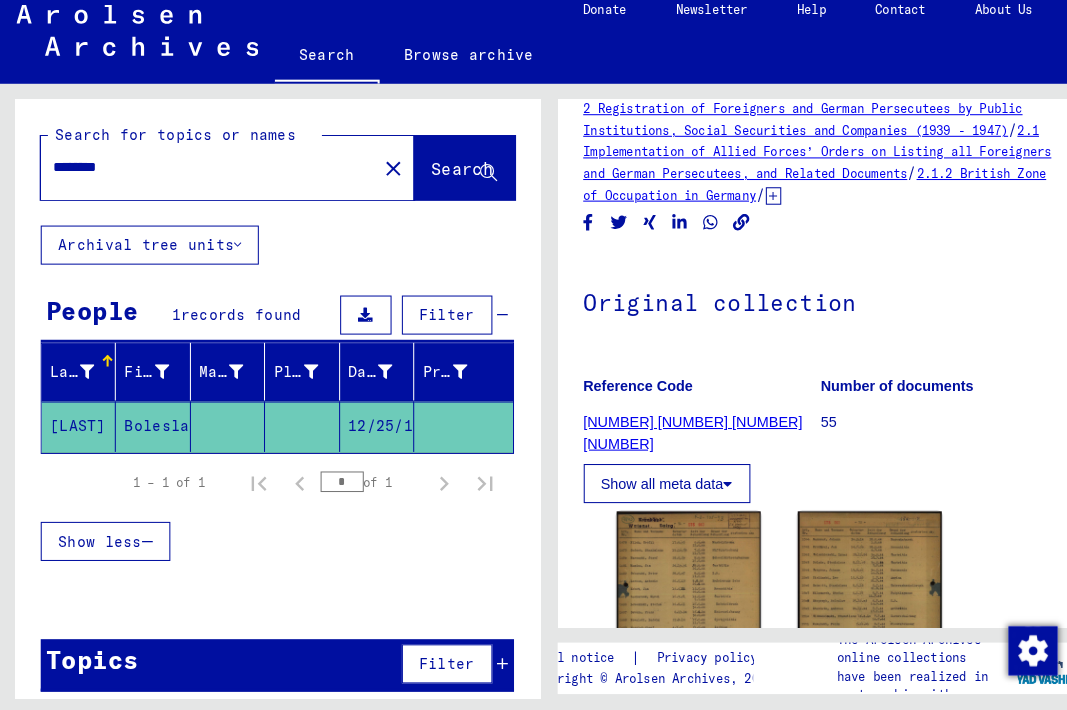 click on "********" at bounding box center (203, 177) 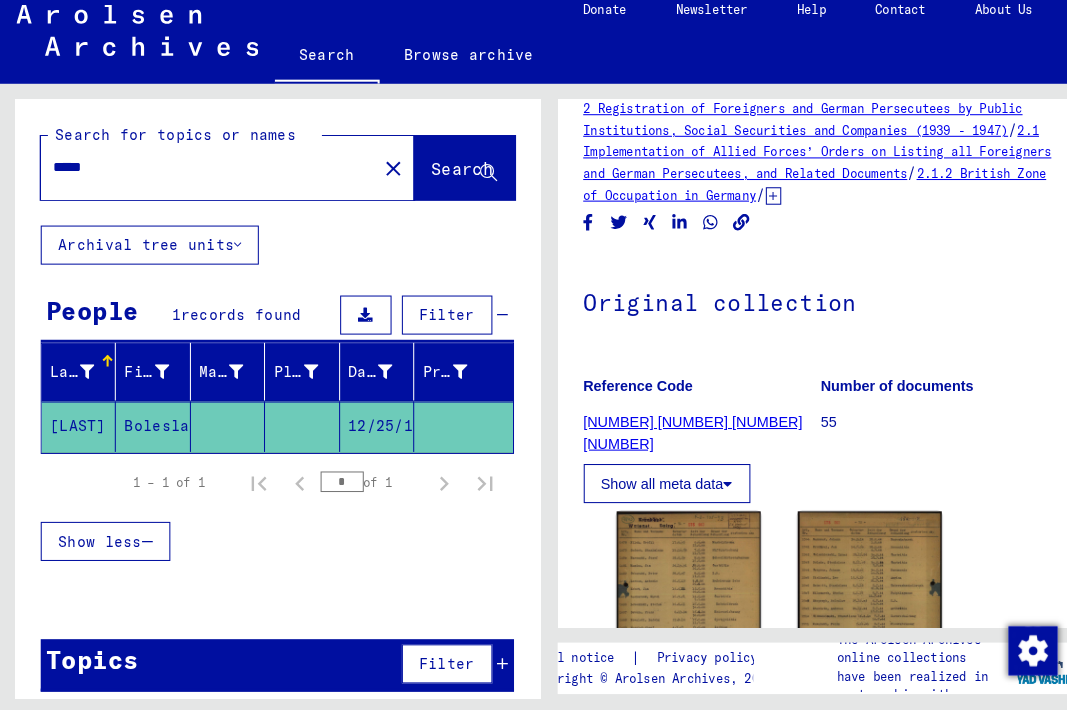 click on "Search" 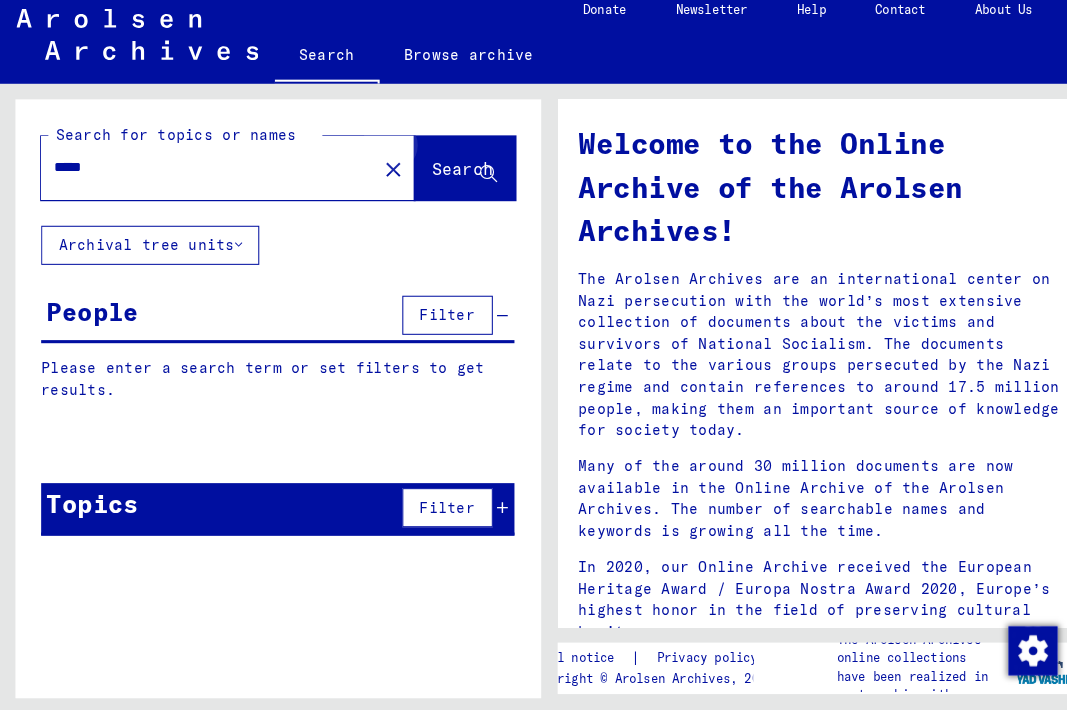 scroll, scrollTop: 0, scrollLeft: 0, axis: both 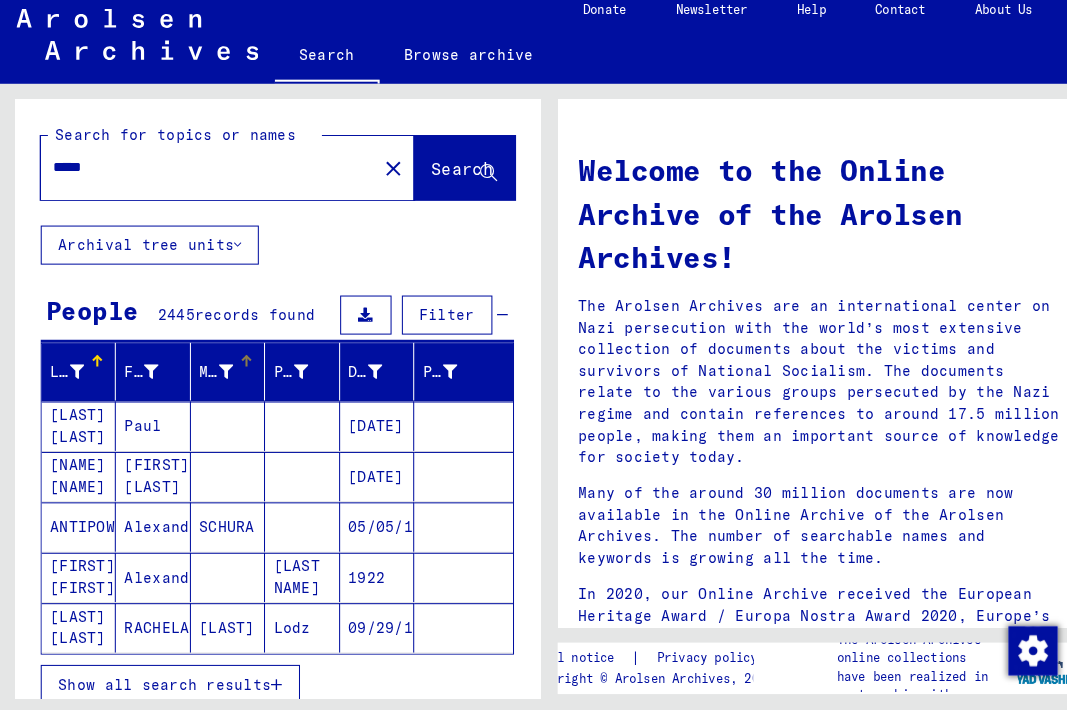 click on "*****" at bounding box center (197, 177) 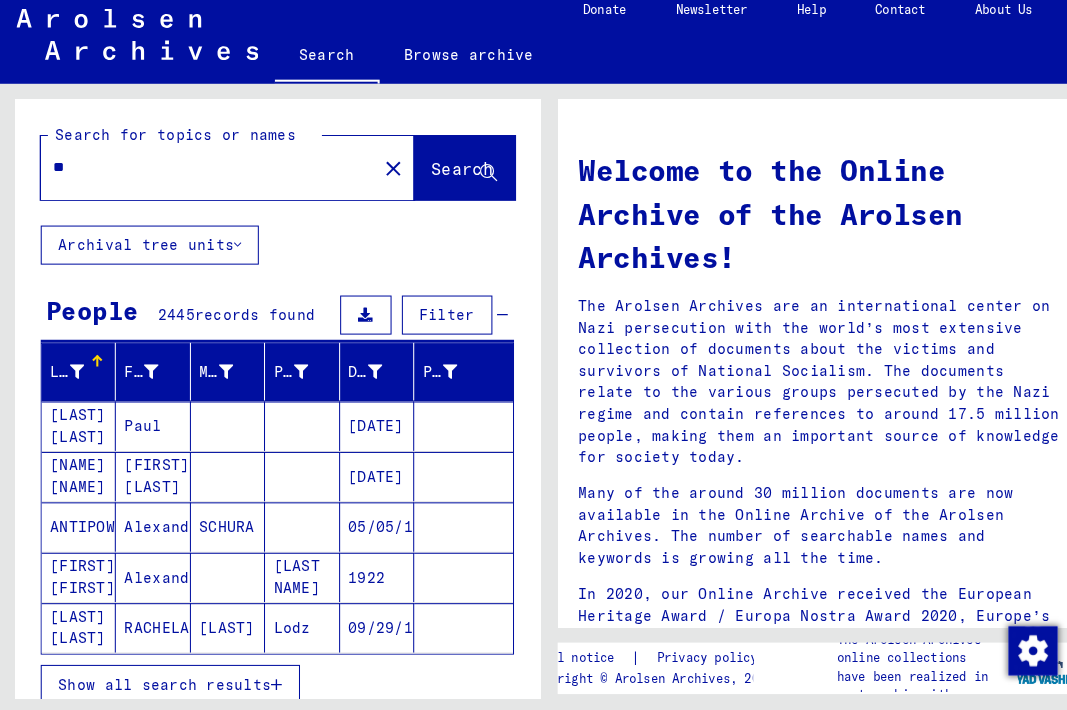type on "*" 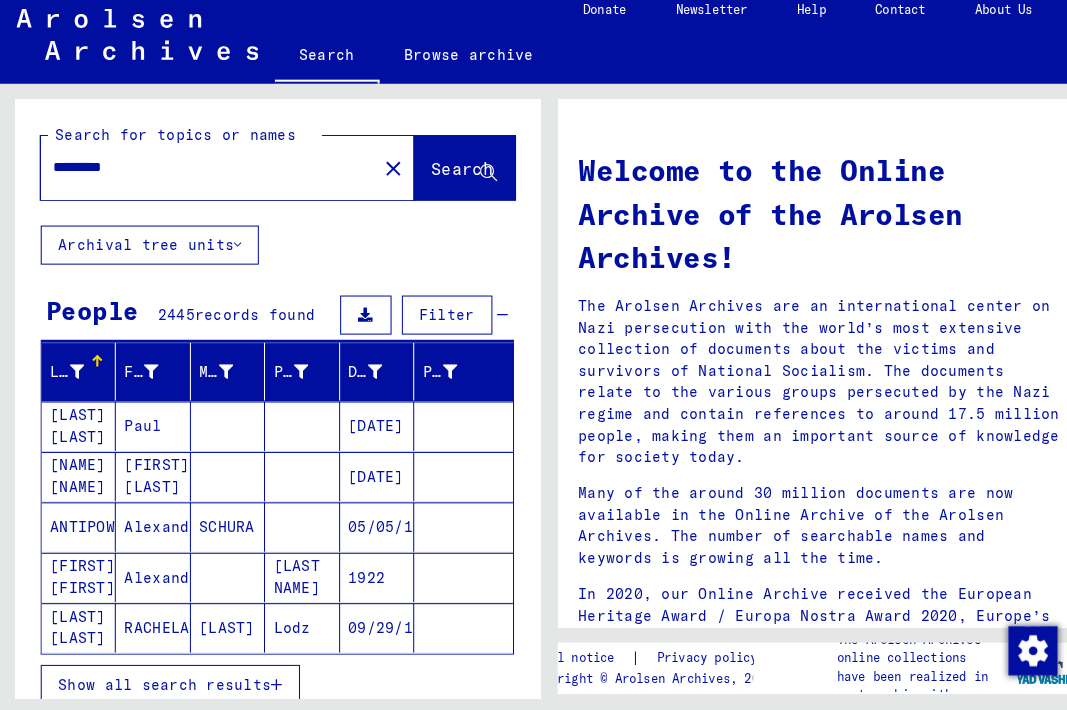 type on "*********" 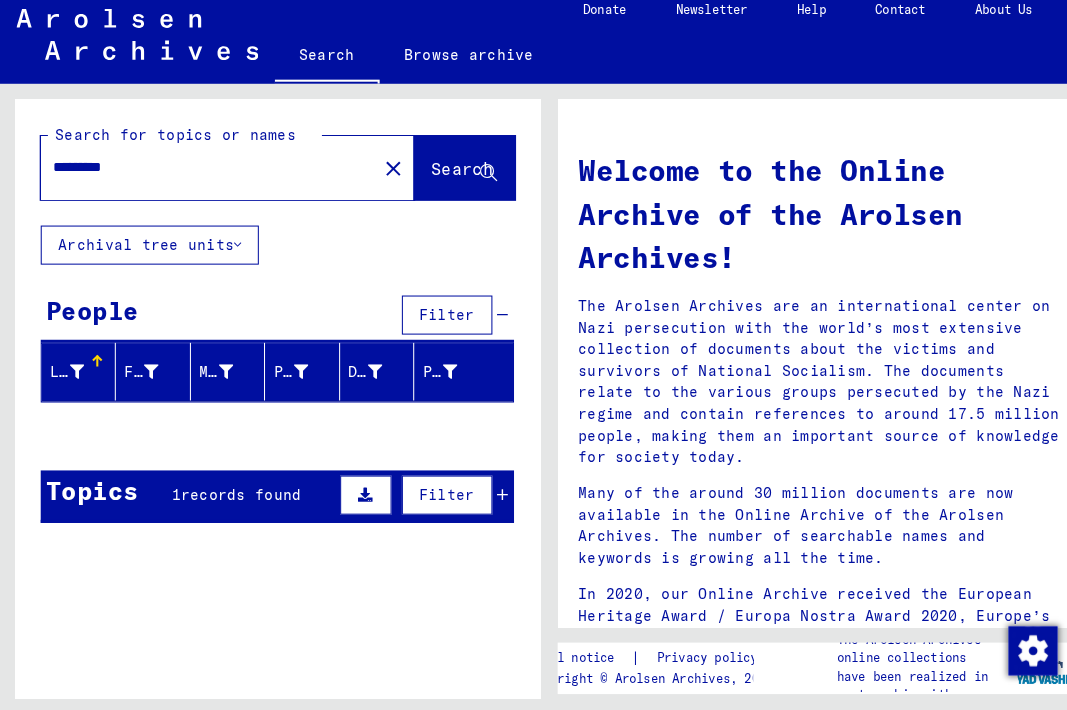 type 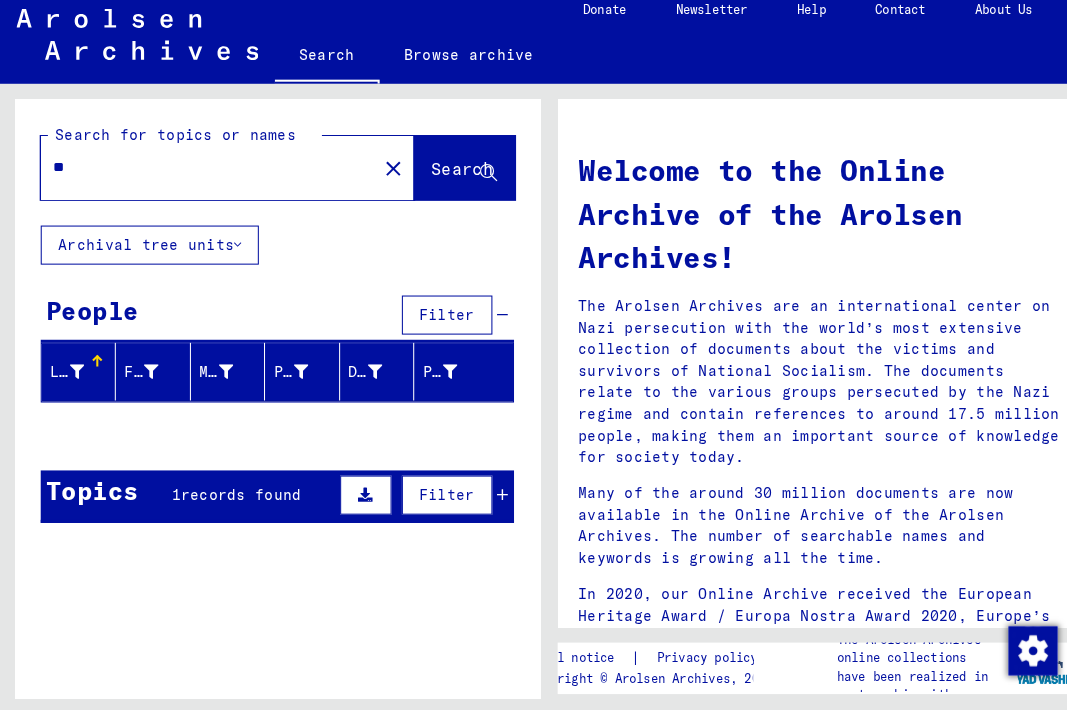 type on "*" 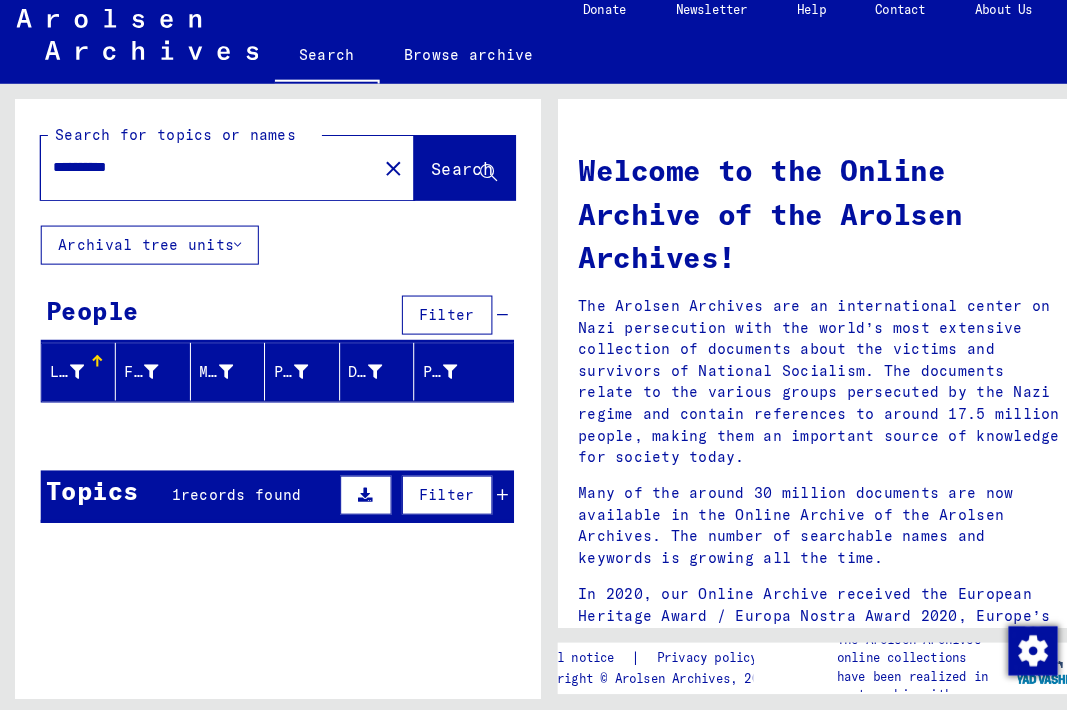 type on "**********" 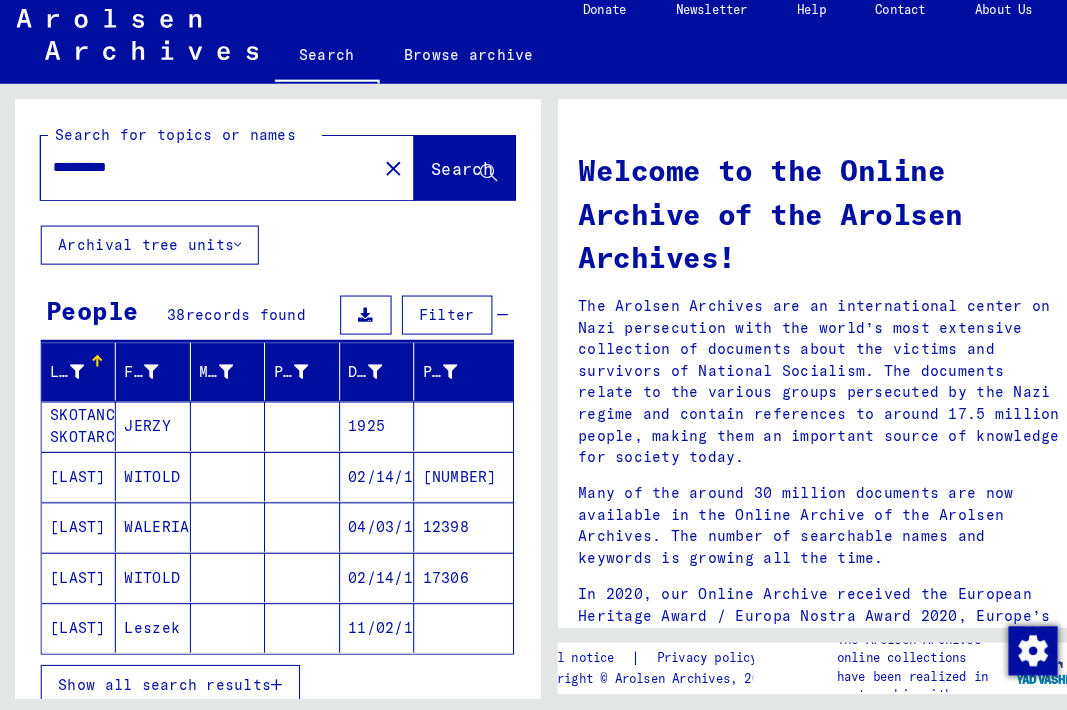 click at bounding box center [222, 576] 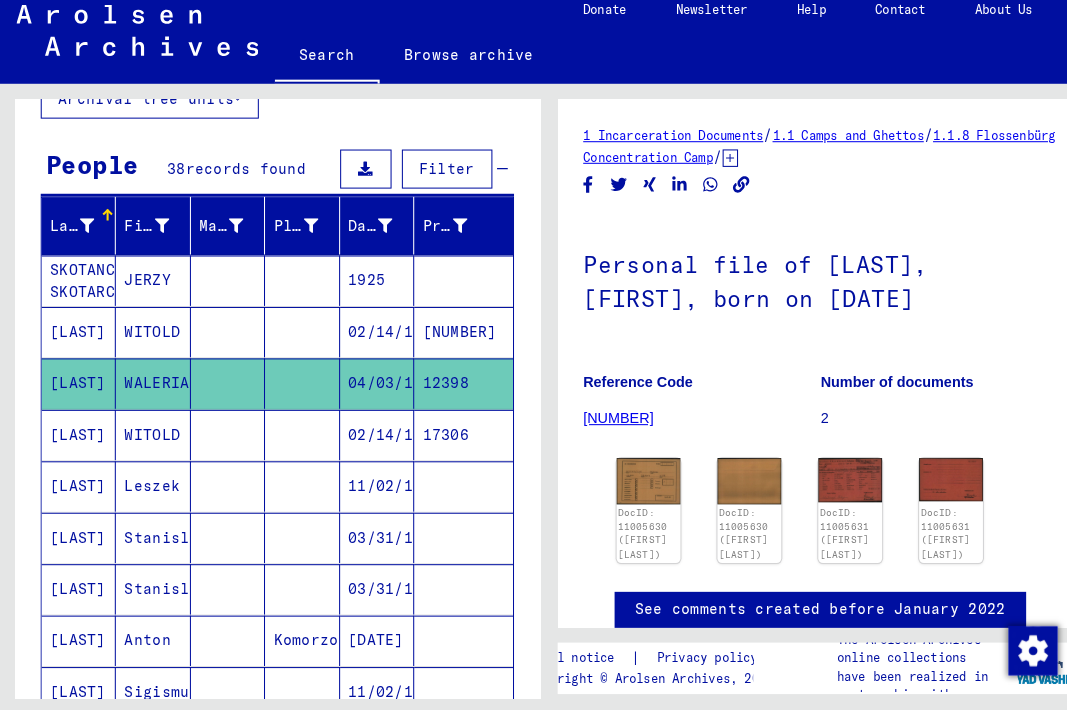 scroll, scrollTop: 148, scrollLeft: 0, axis: vertical 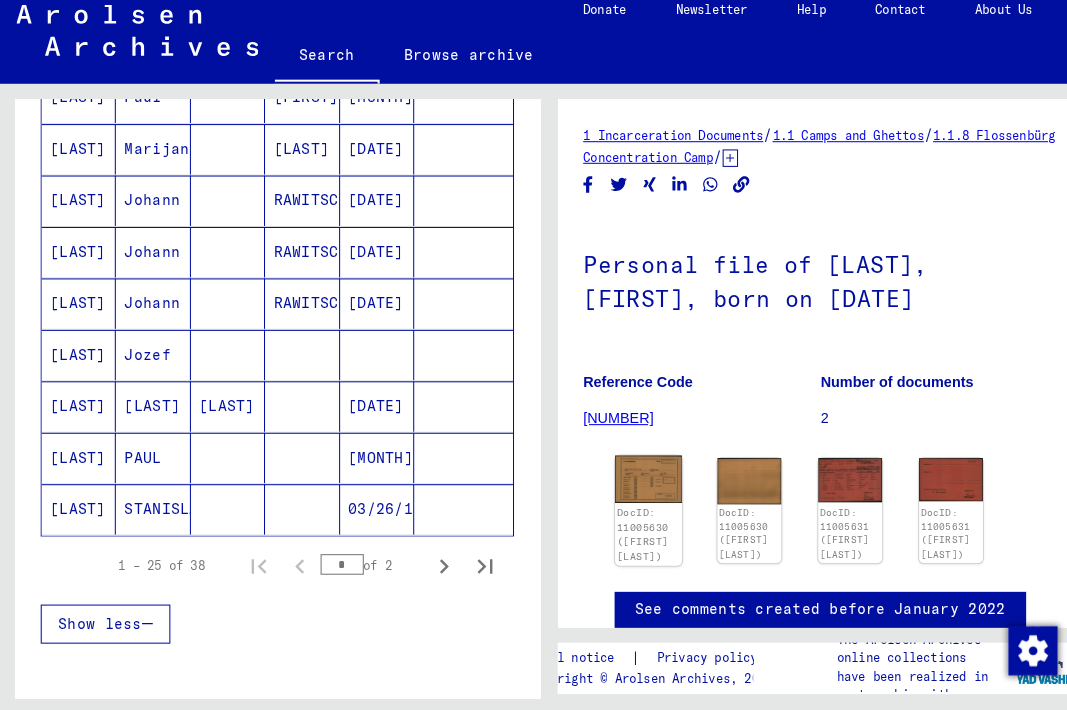 click 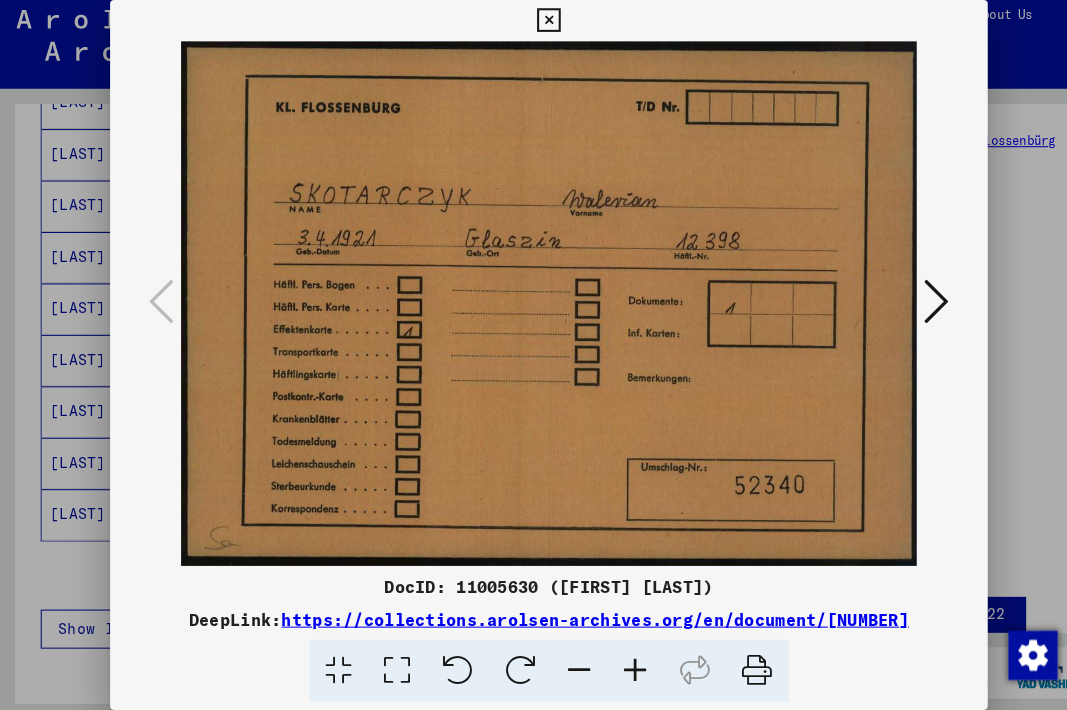 click at bounding box center [910, 303] 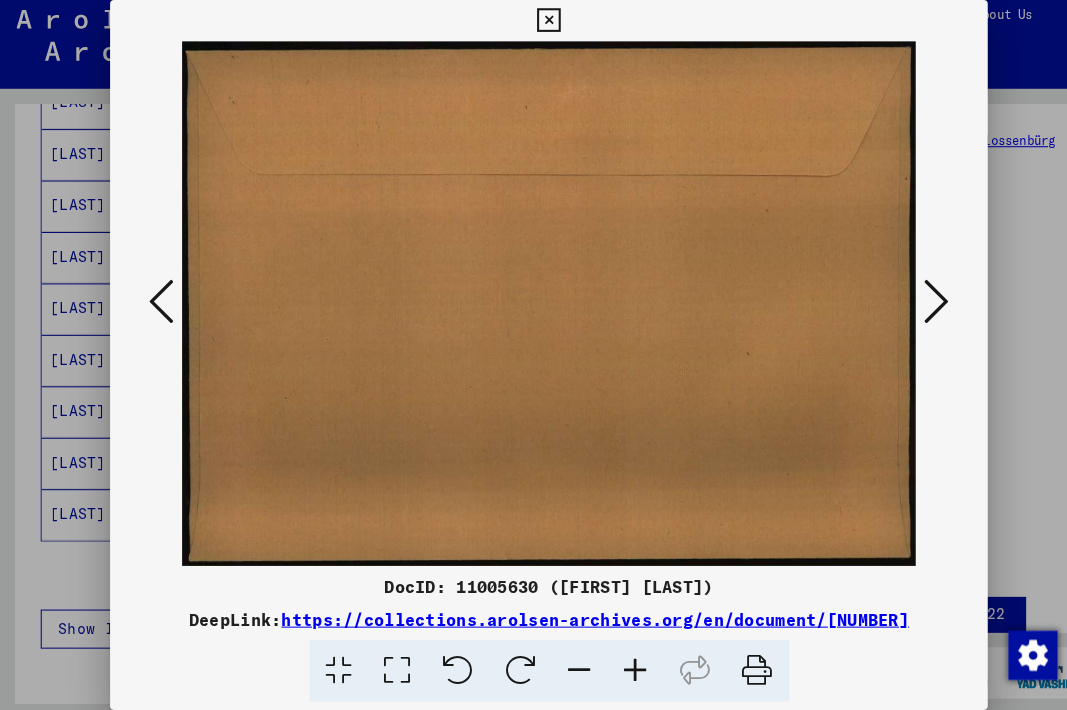 click at bounding box center [910, 303] 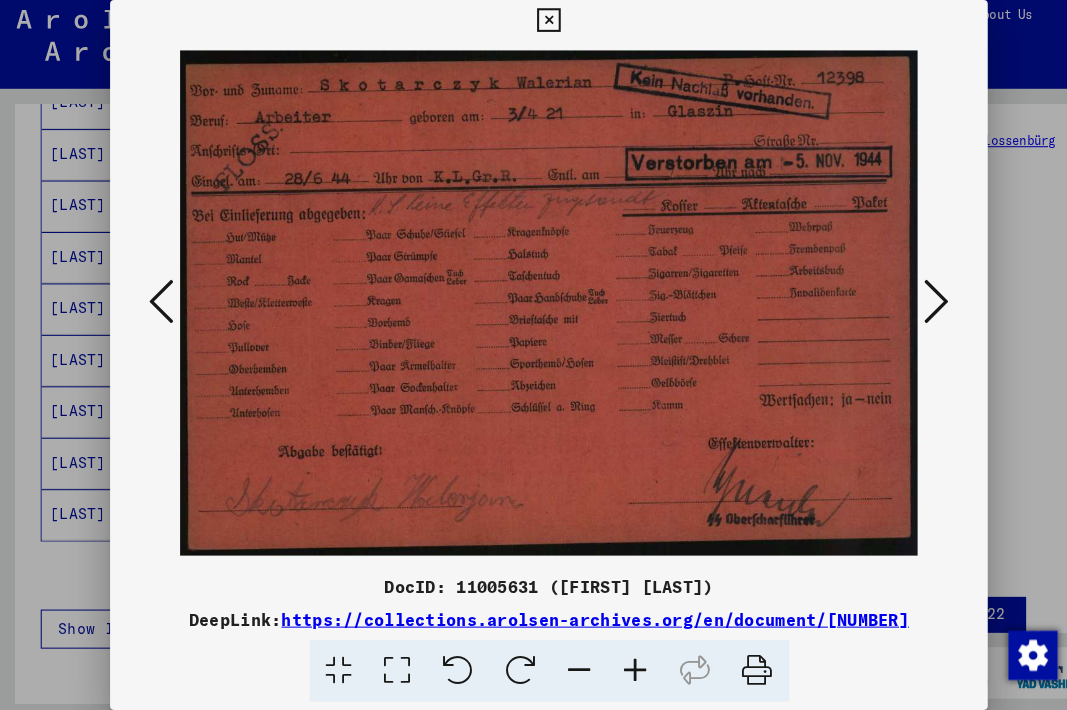 click at bounding box center (910, 303) 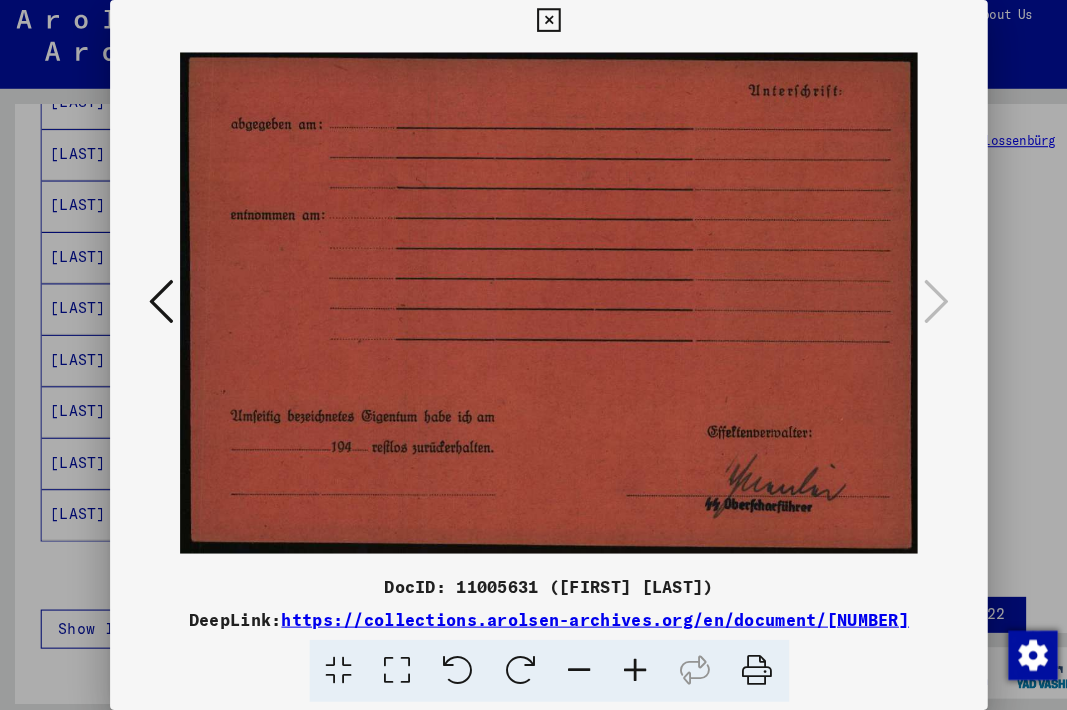 click at bounding box center (533, 30) 